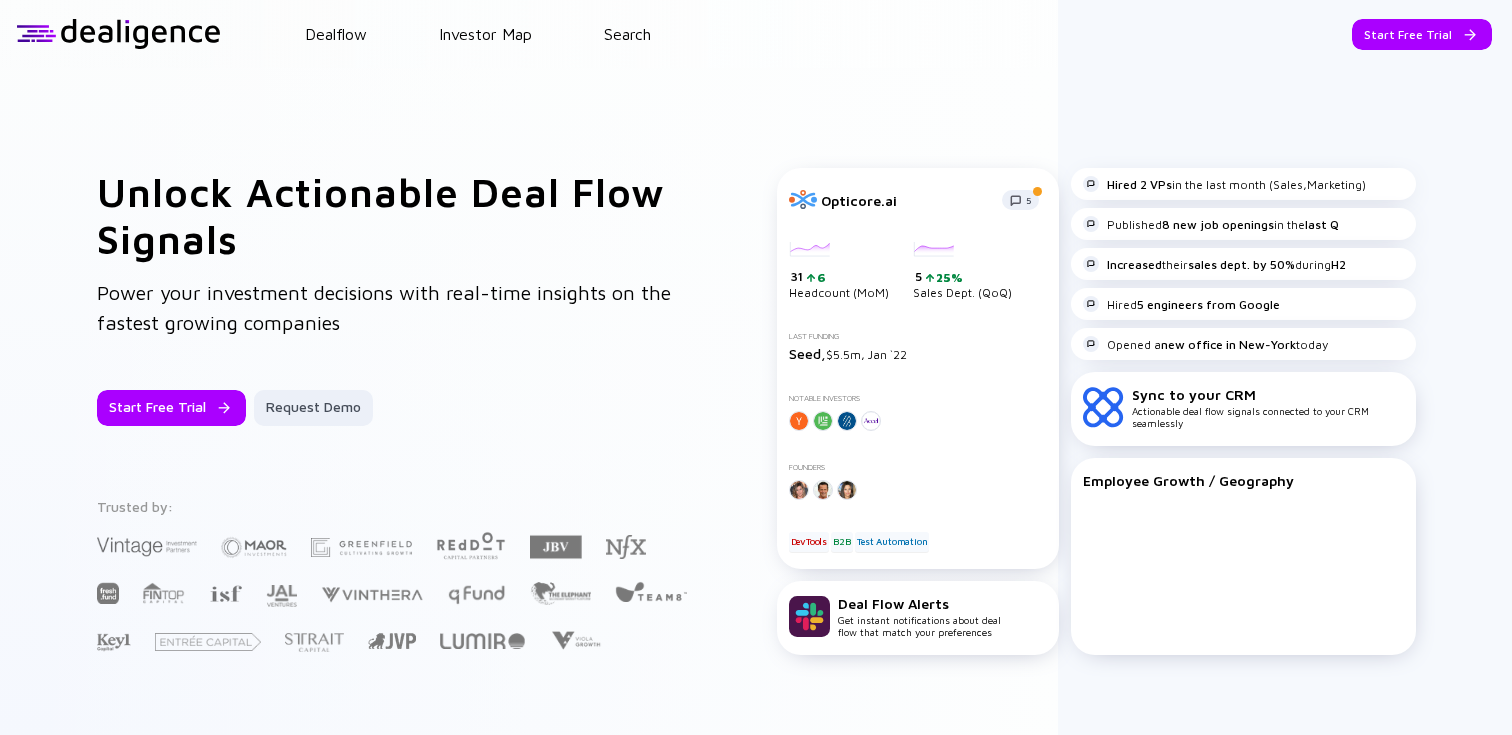 scroll, scrollTop: 0, scrollLeft: 0, axis: both 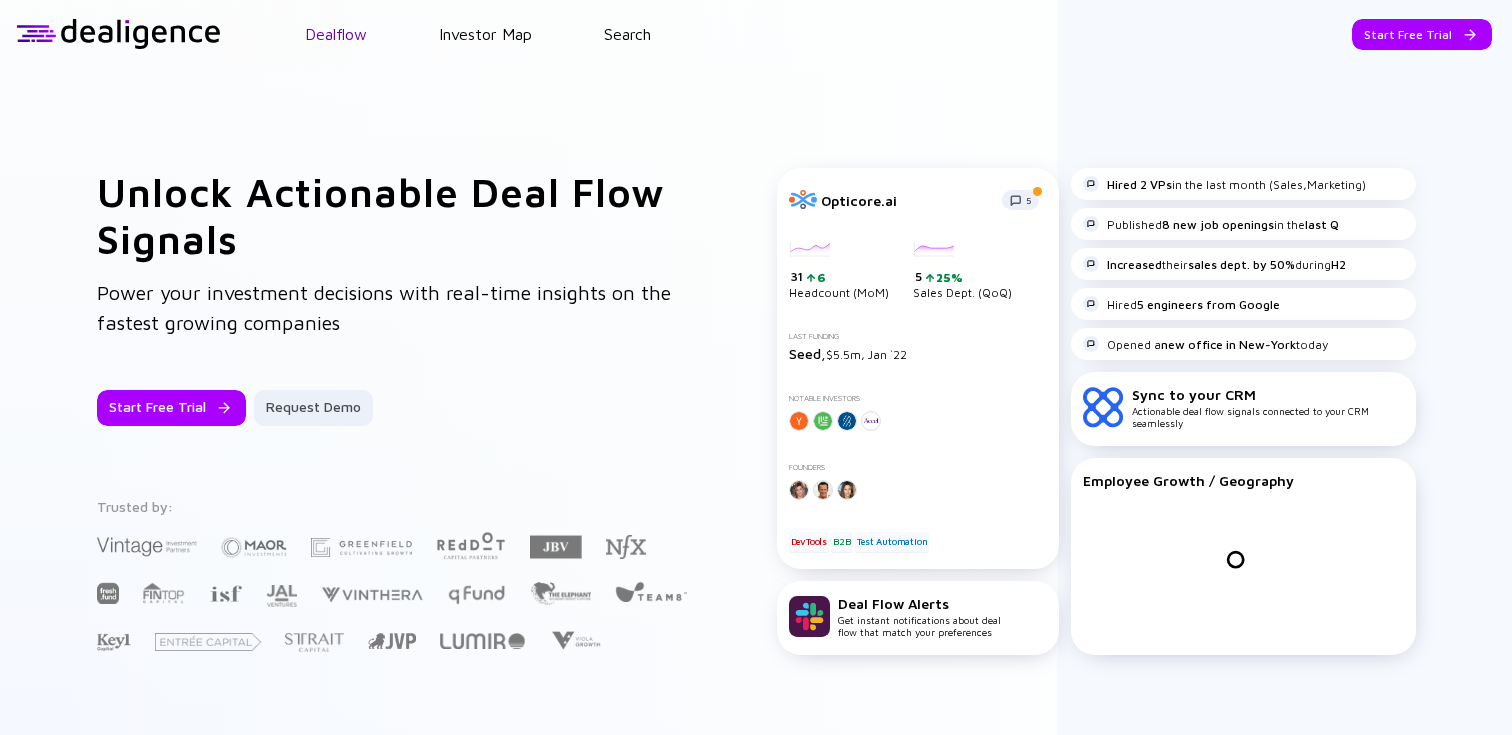 click on "Dealflow" at bounding box center (336, 34) 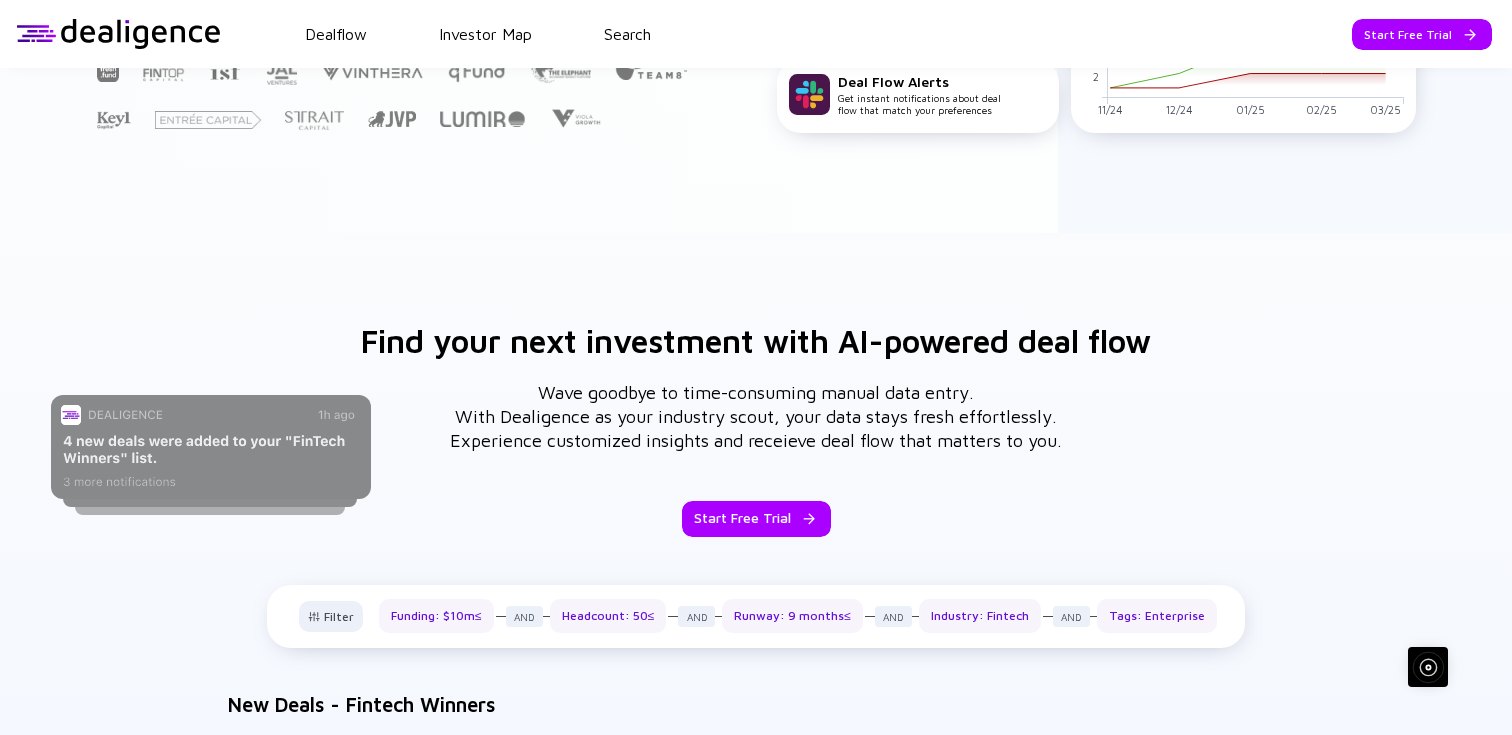 scroll, scrollTop: 645, scrollLeft: 0, axis: vertical 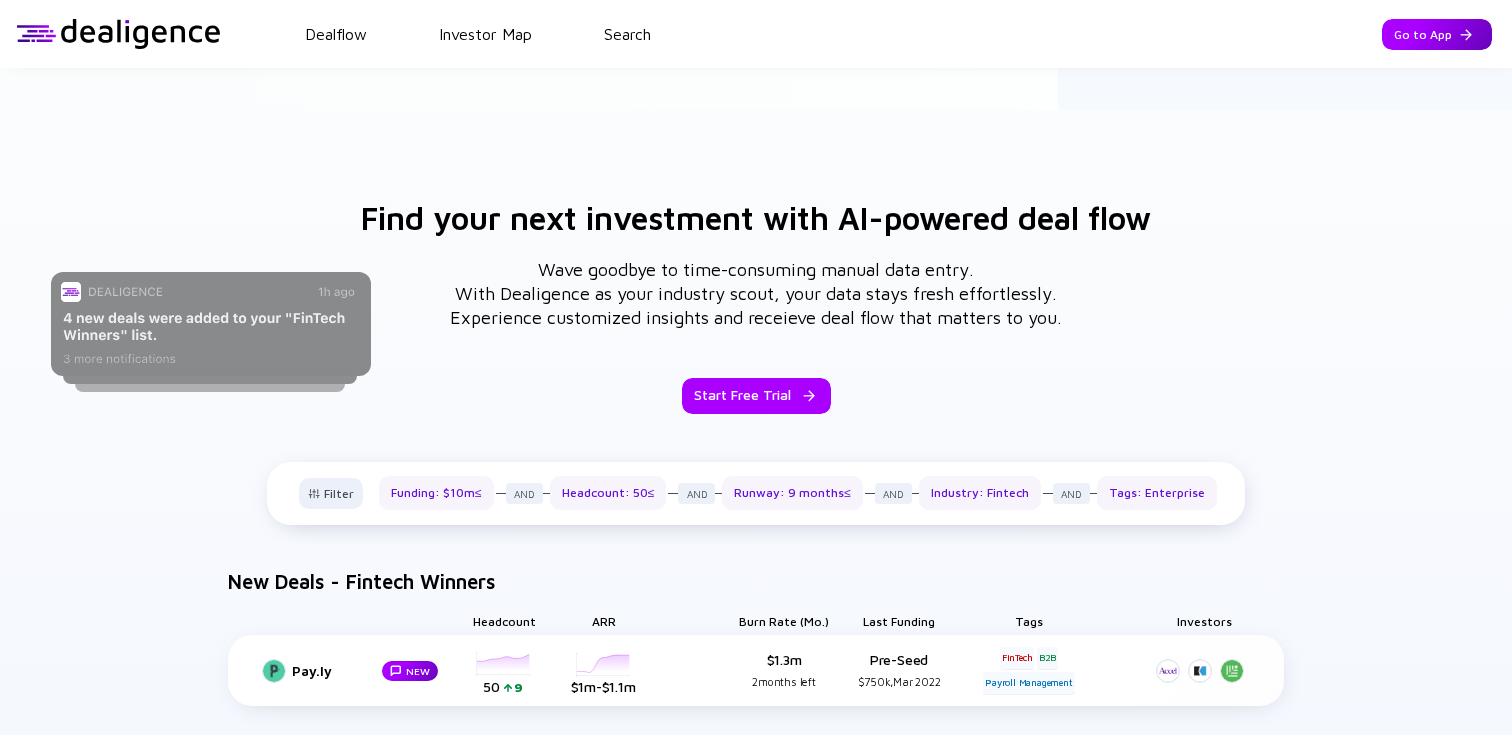 click on "Go to App" at bounding box center [1437, 34] 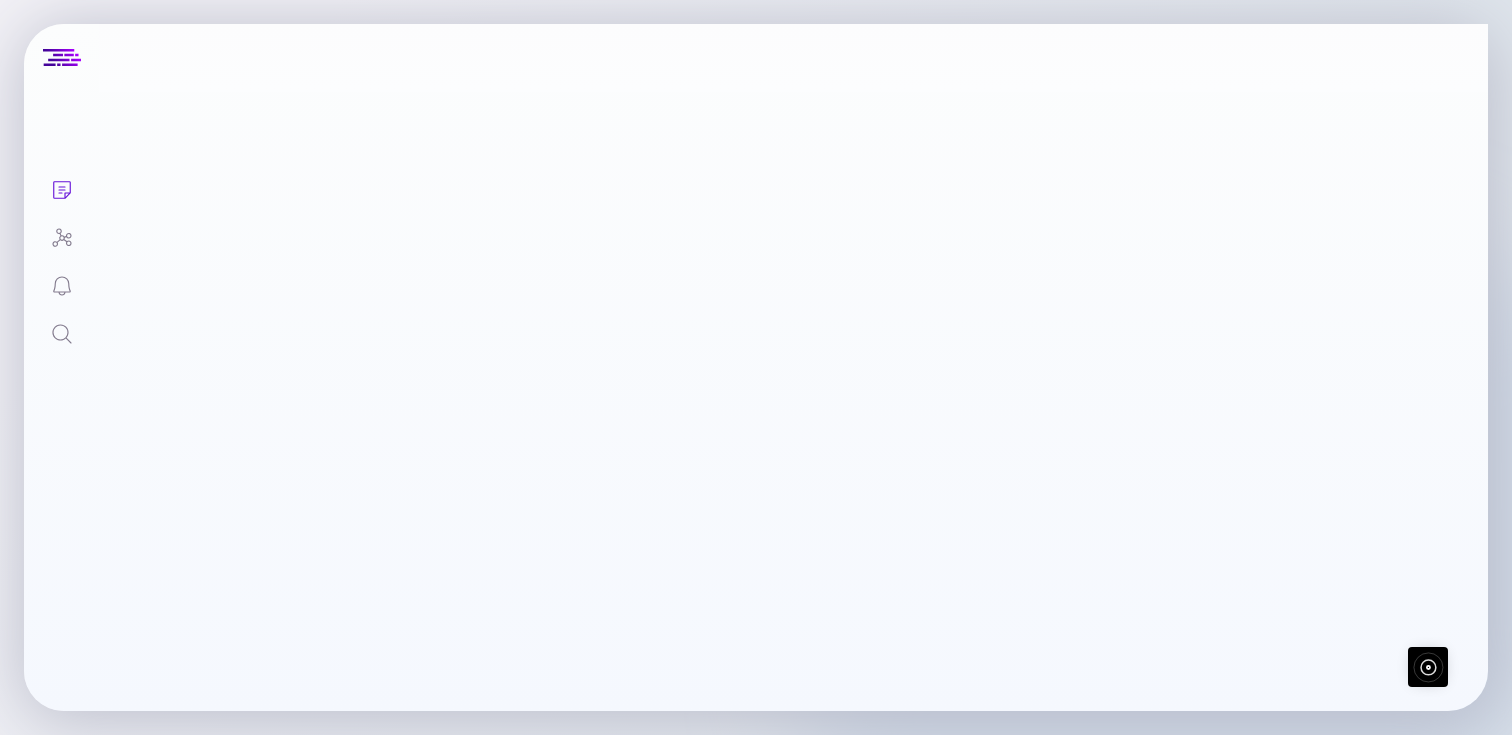scroll, scrollTop: 0, scrollLeft: 0, axis: both 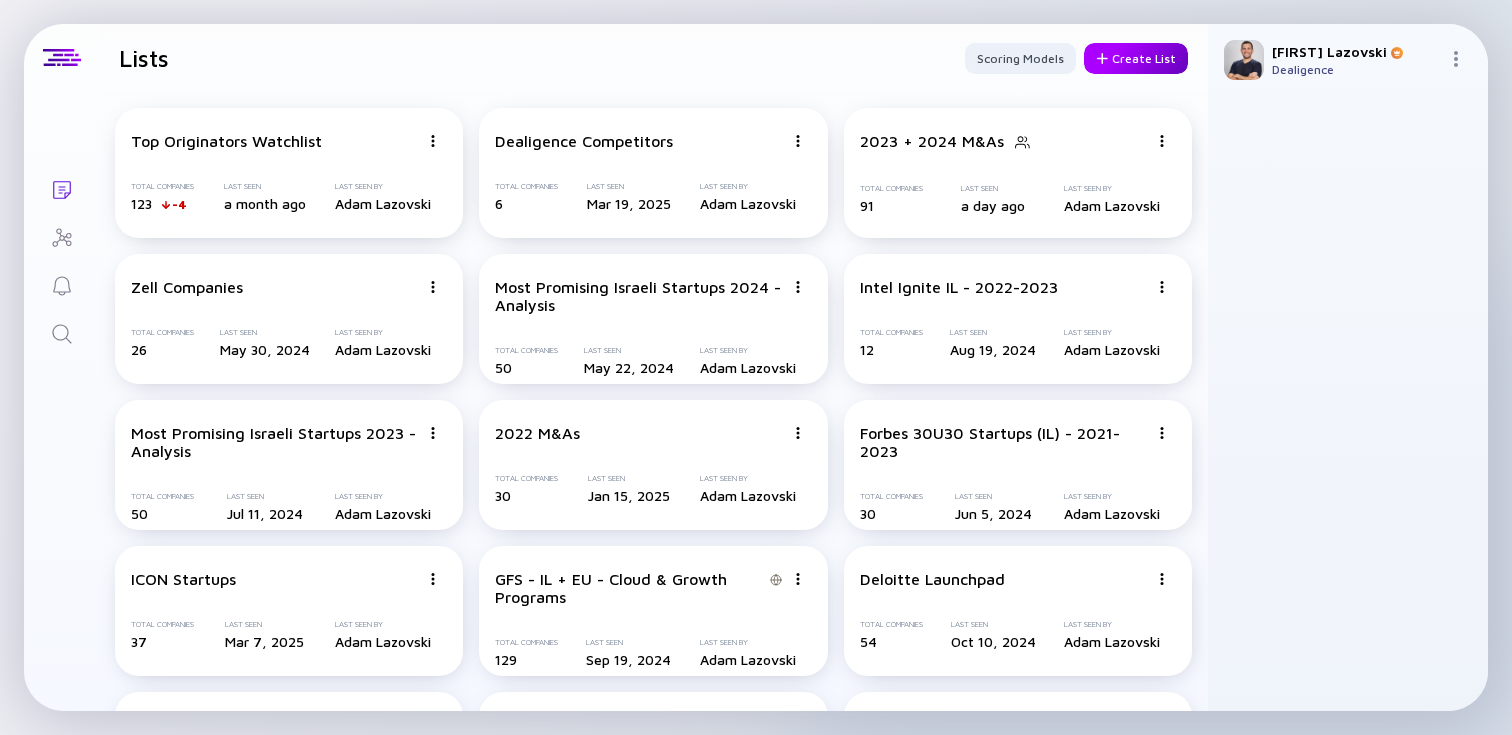 click on "Create List" at bounding box center [1136, 58] 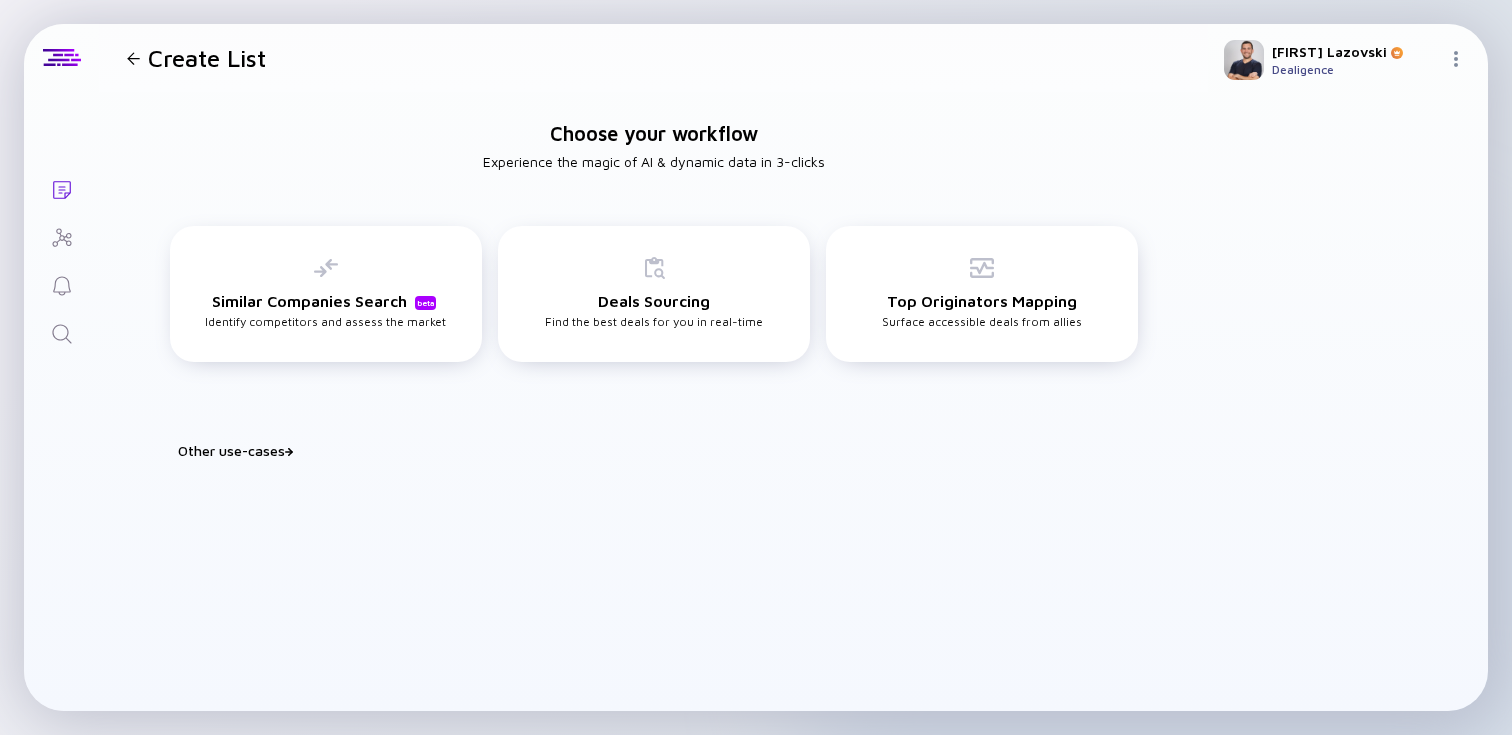 click on "Other use-cases" at bounding box center (666, 450) 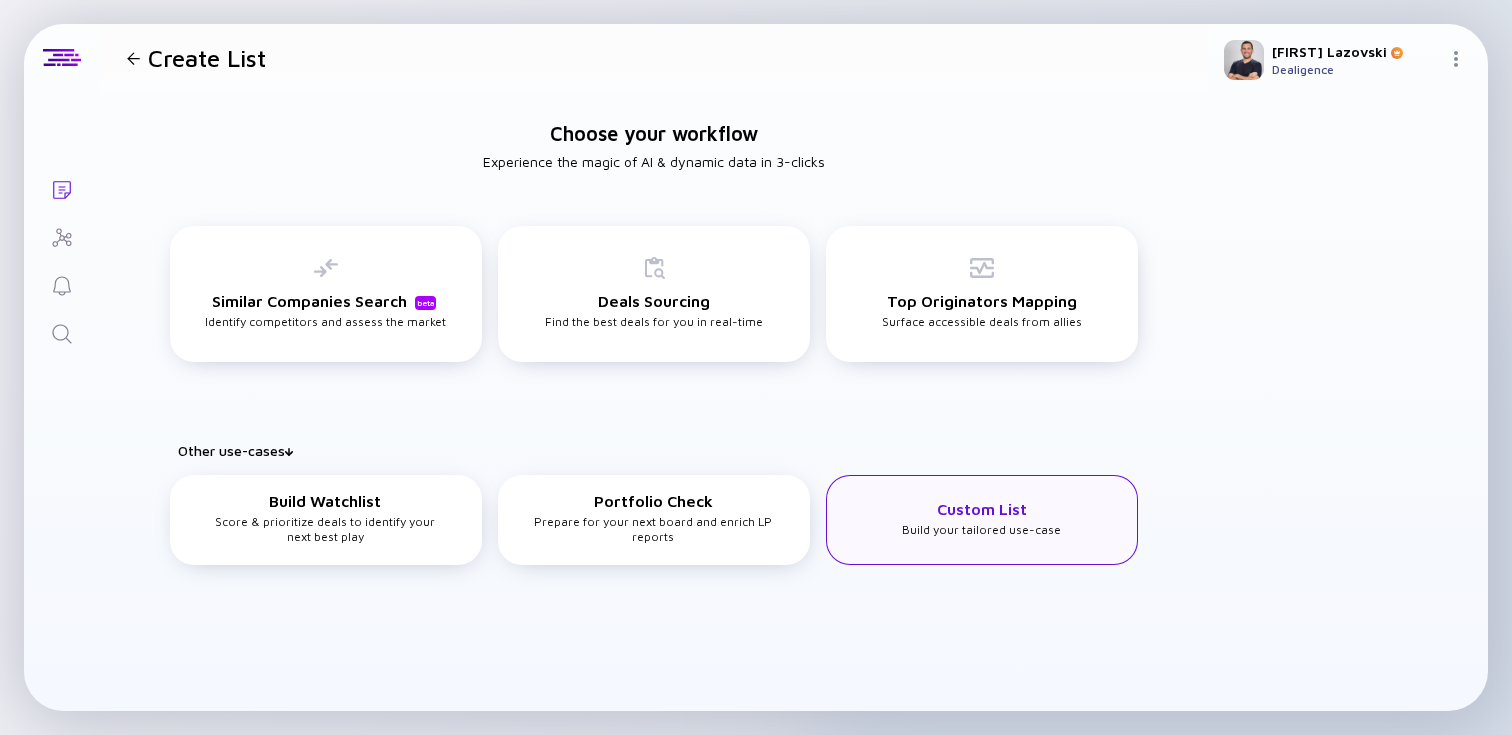 click on "Custom List Build your tailored use-case" at bounding box center [982, 520] 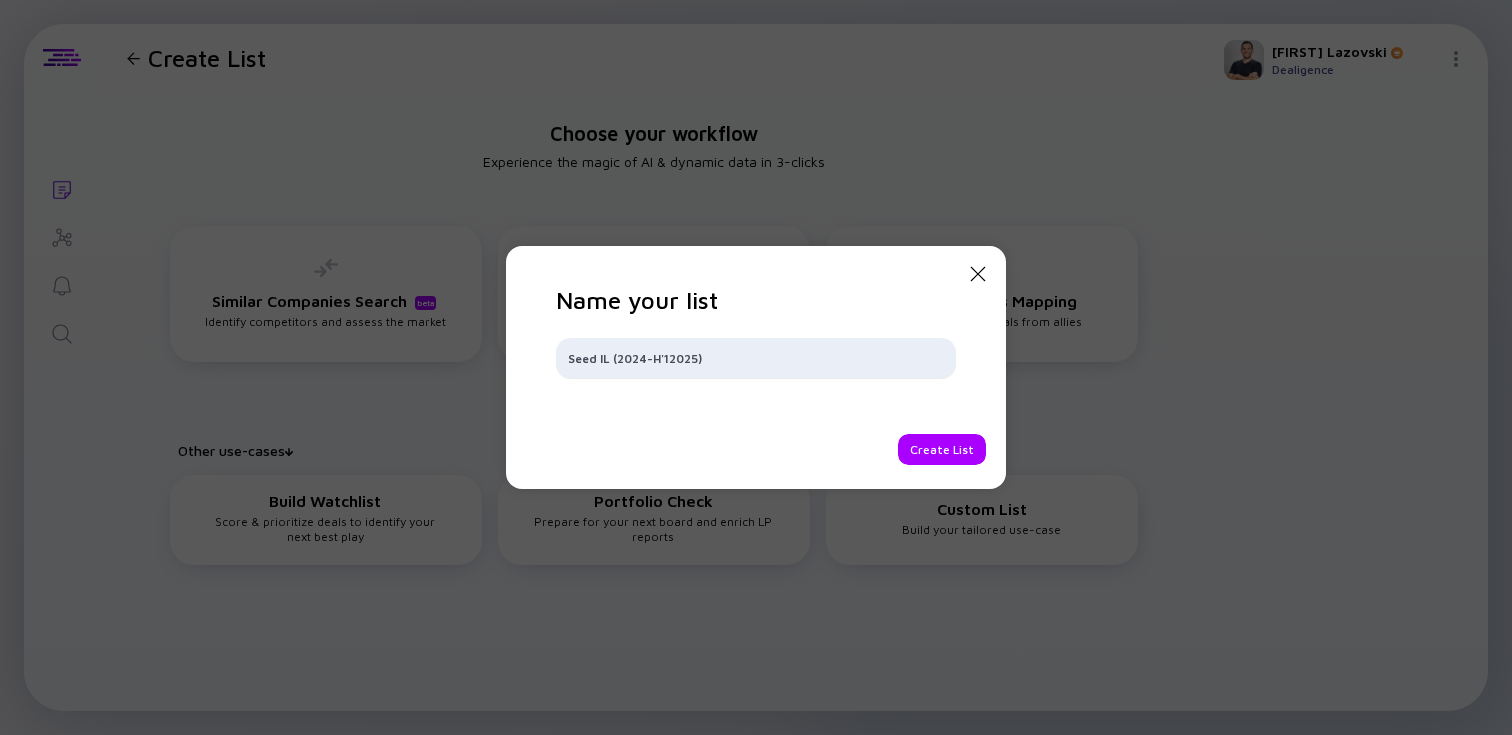 click on "Seed IL (2024-H'12025)" at bounding box center [756, 358] 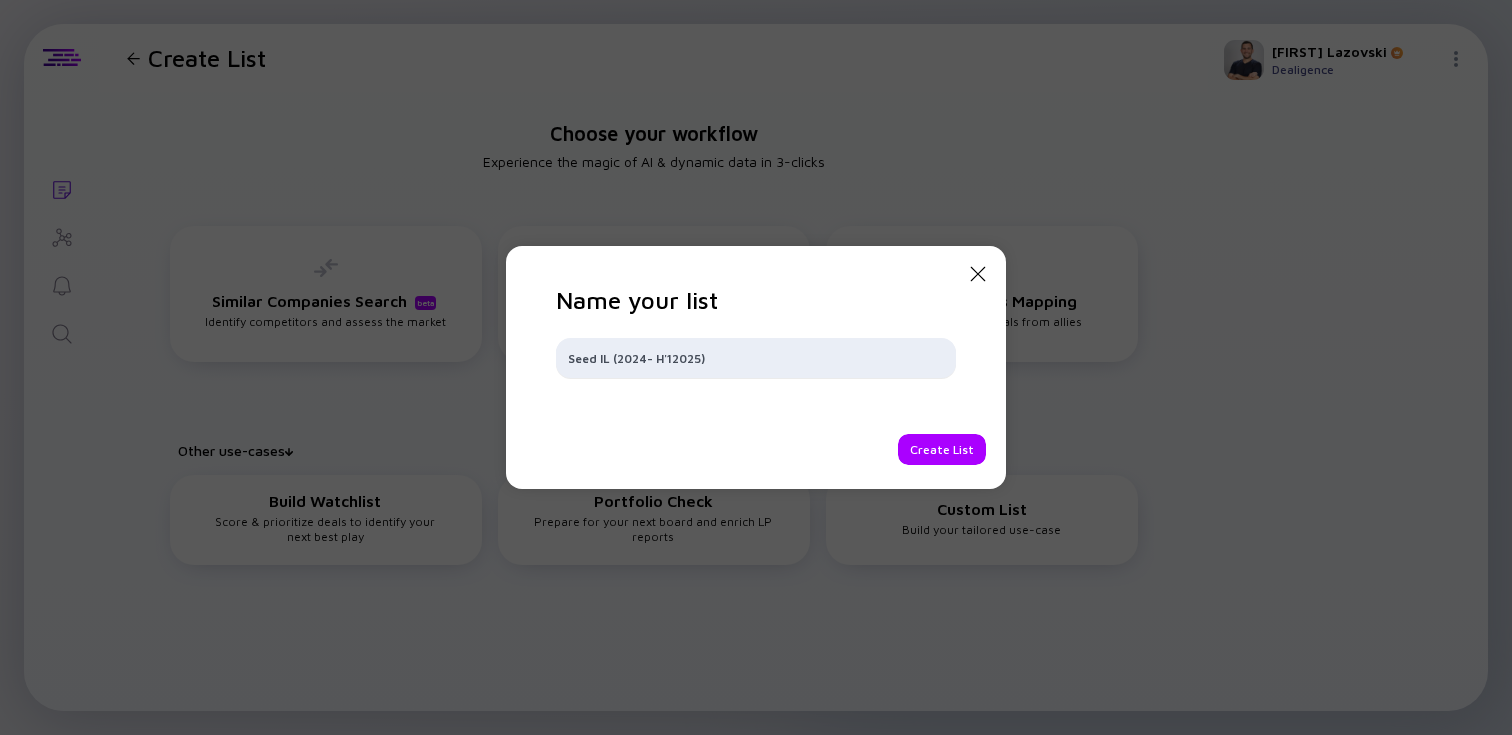 click on "Seed IL (2024- H'12025)" at bounding box center (756, 358) 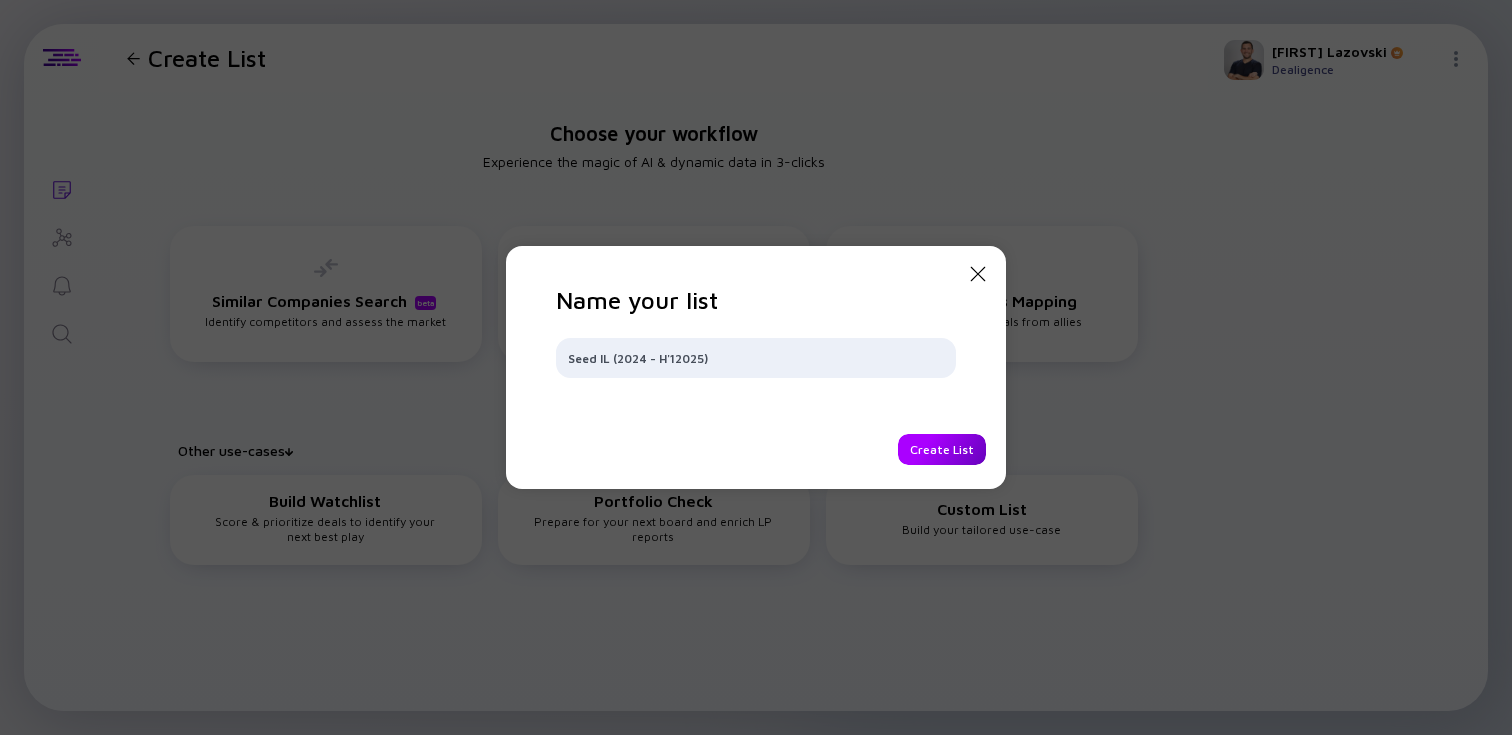 type on "Seed IL (2024 - H'12025)" 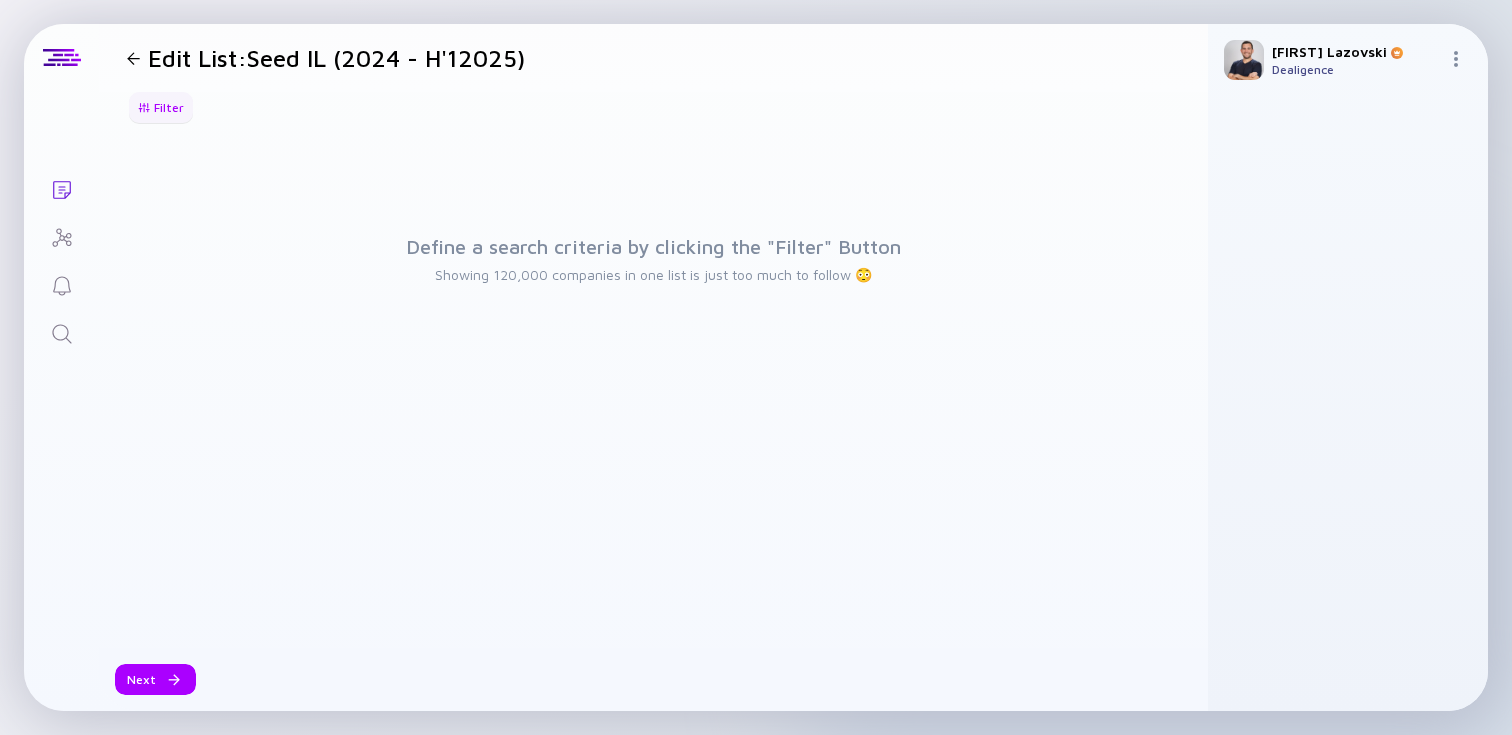 click on "Filter" at bounding box center [161, 107] 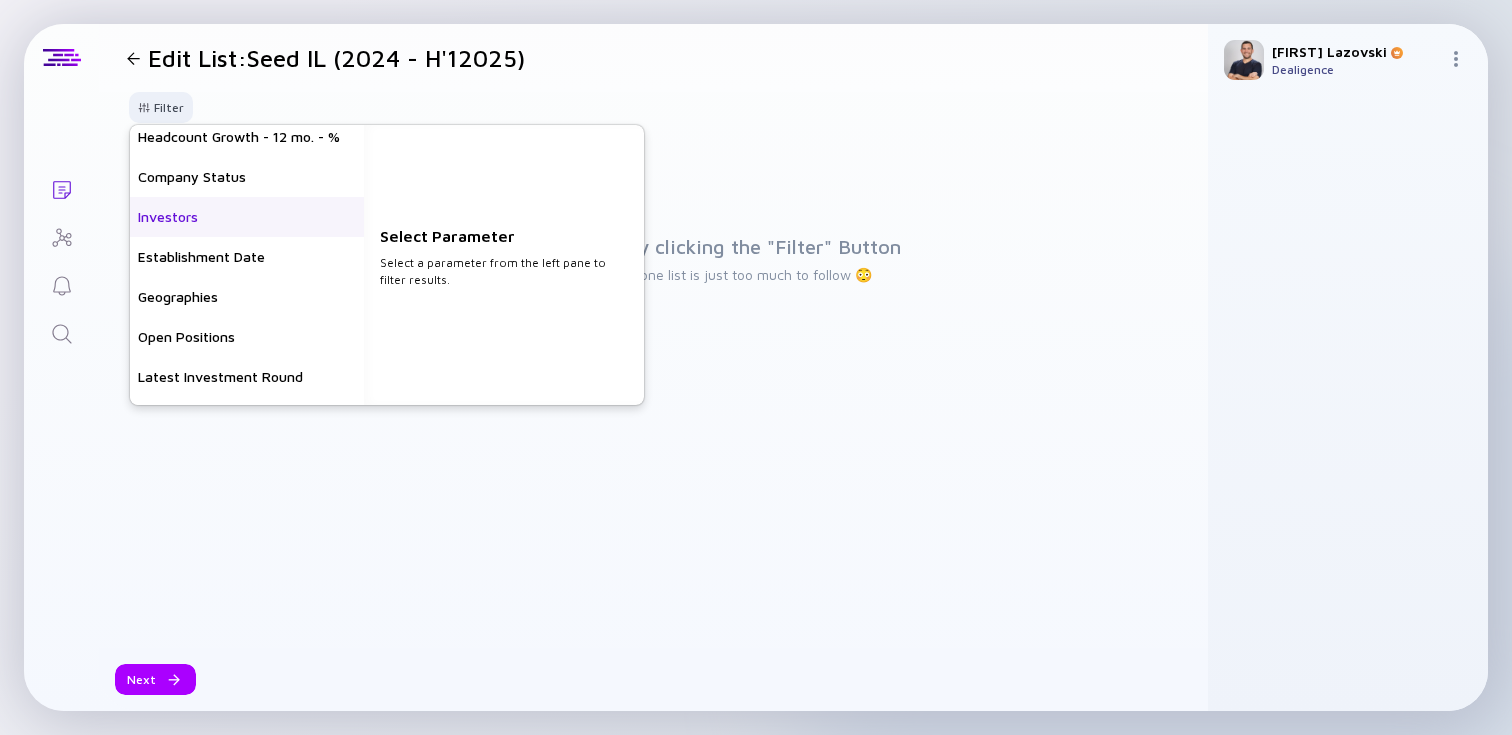 scroll, scrollTop: 130, scrollLeft: 0, axis: vertical 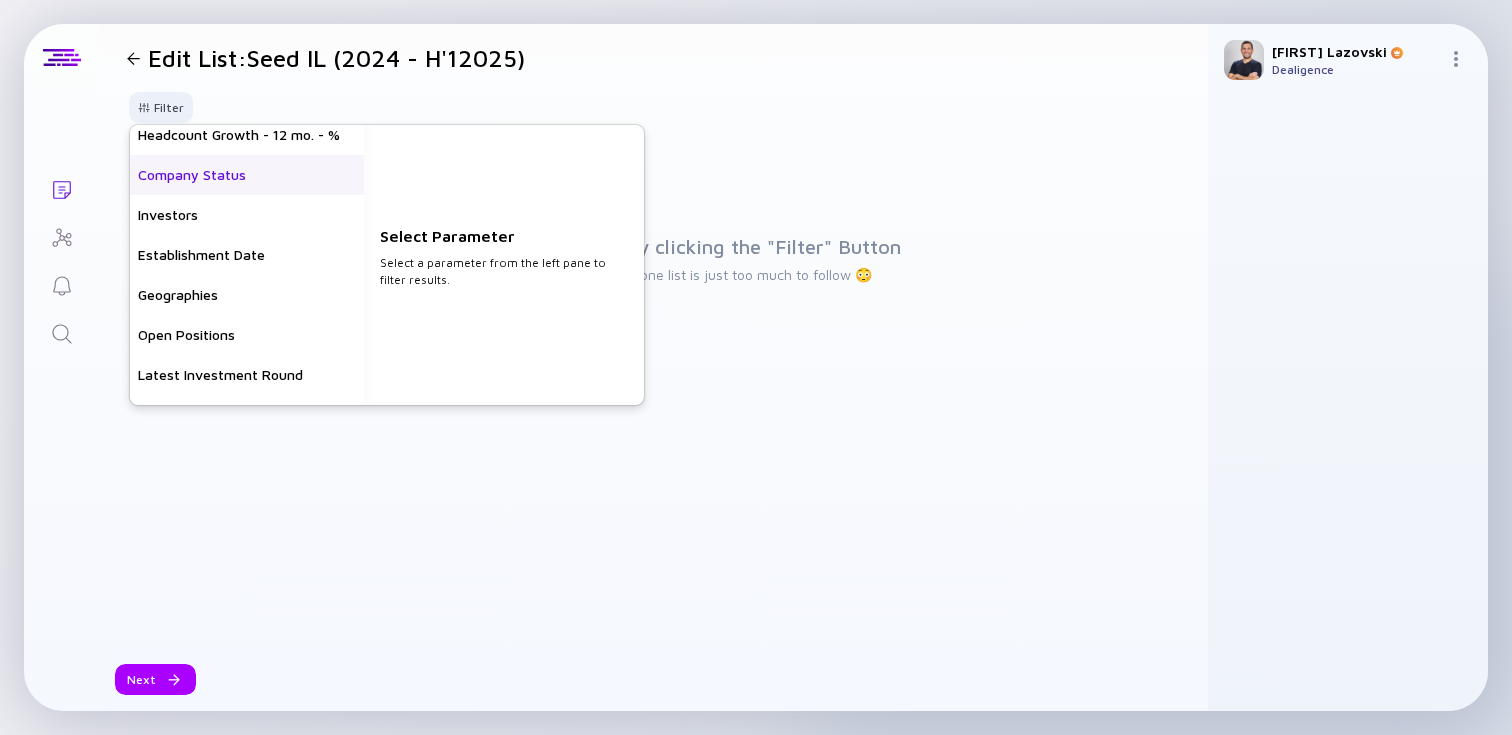 click on "Company Status" at bounding box center (247, 175) 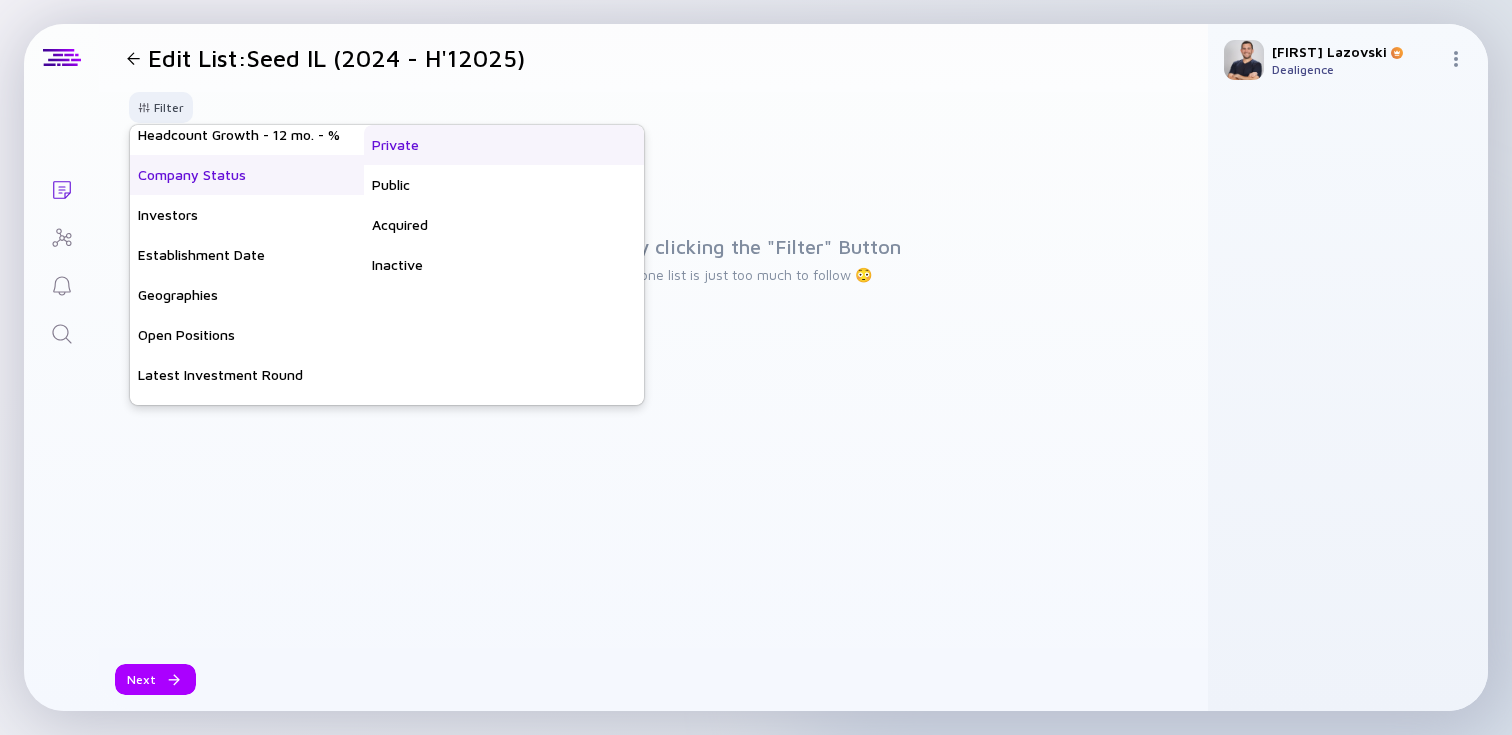 click on "Private" at bounding box center [504, 145] 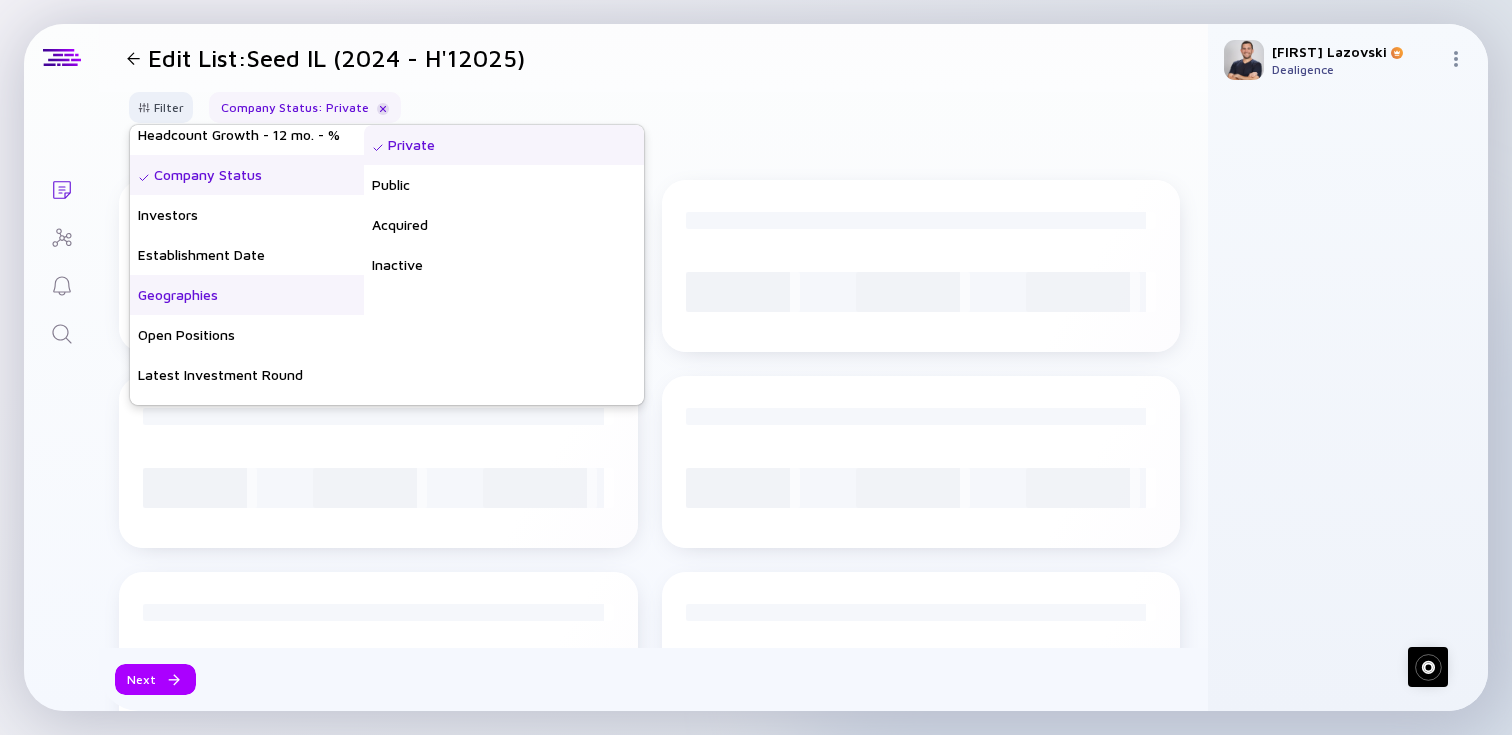 click on "Geographies" at bounding box center [247, 295] 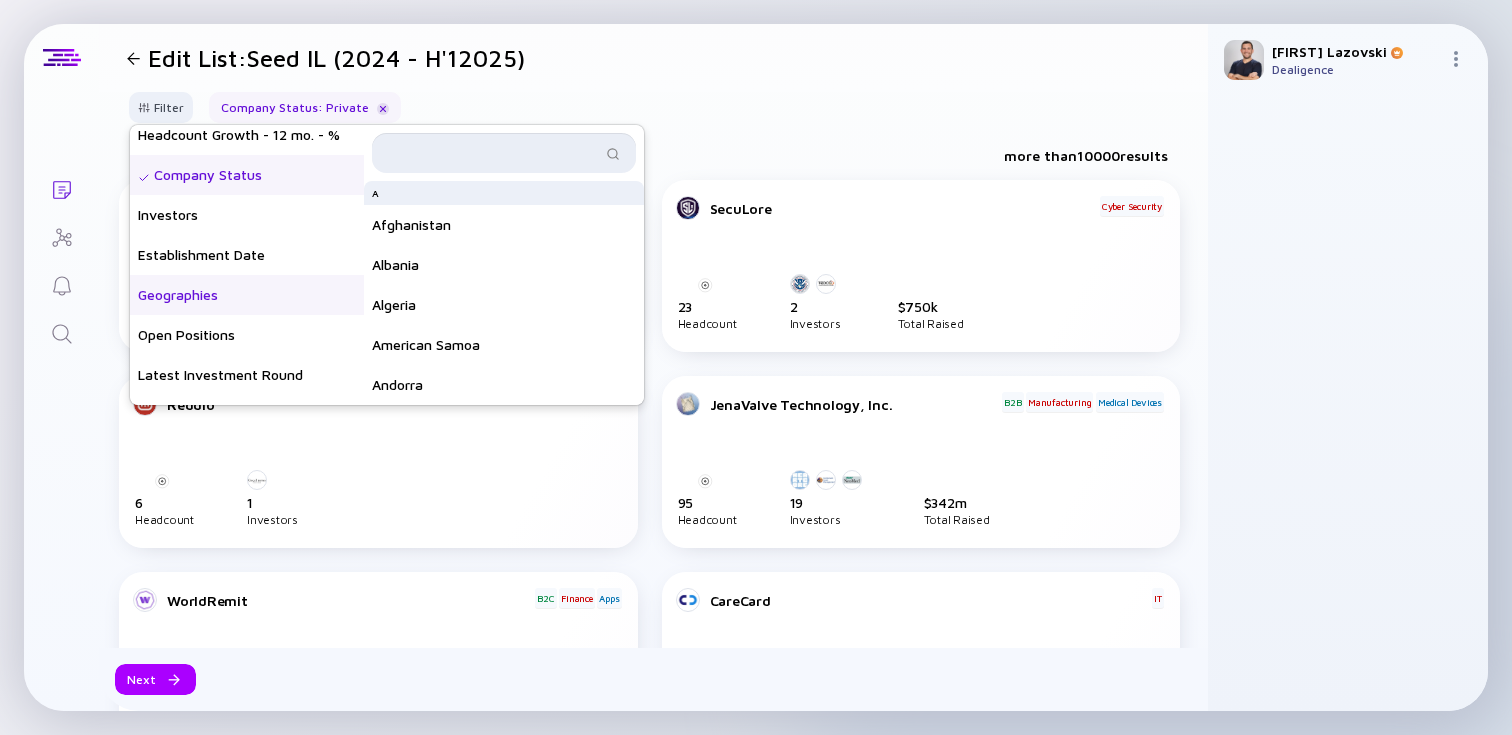 click at bounding box center (492, 153) 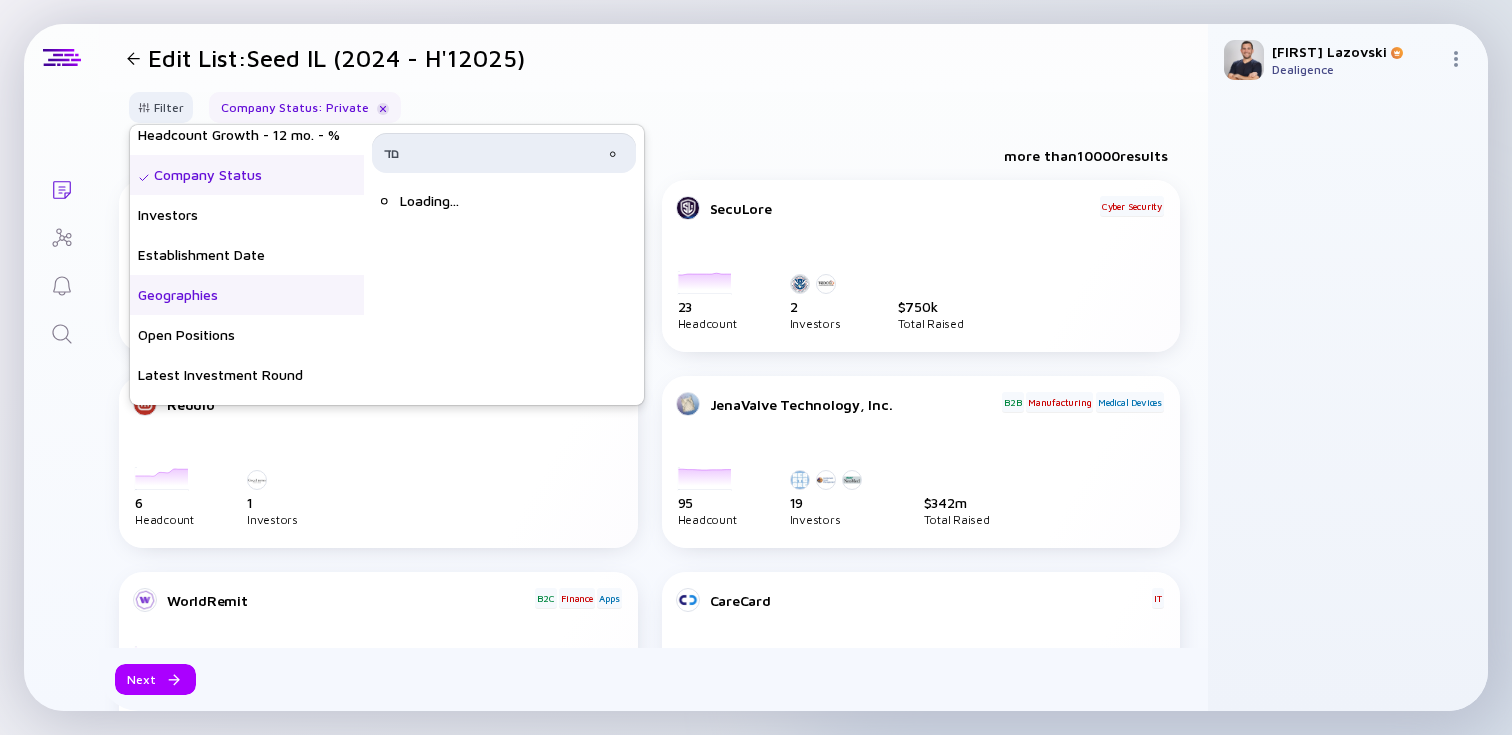 type on "ם" 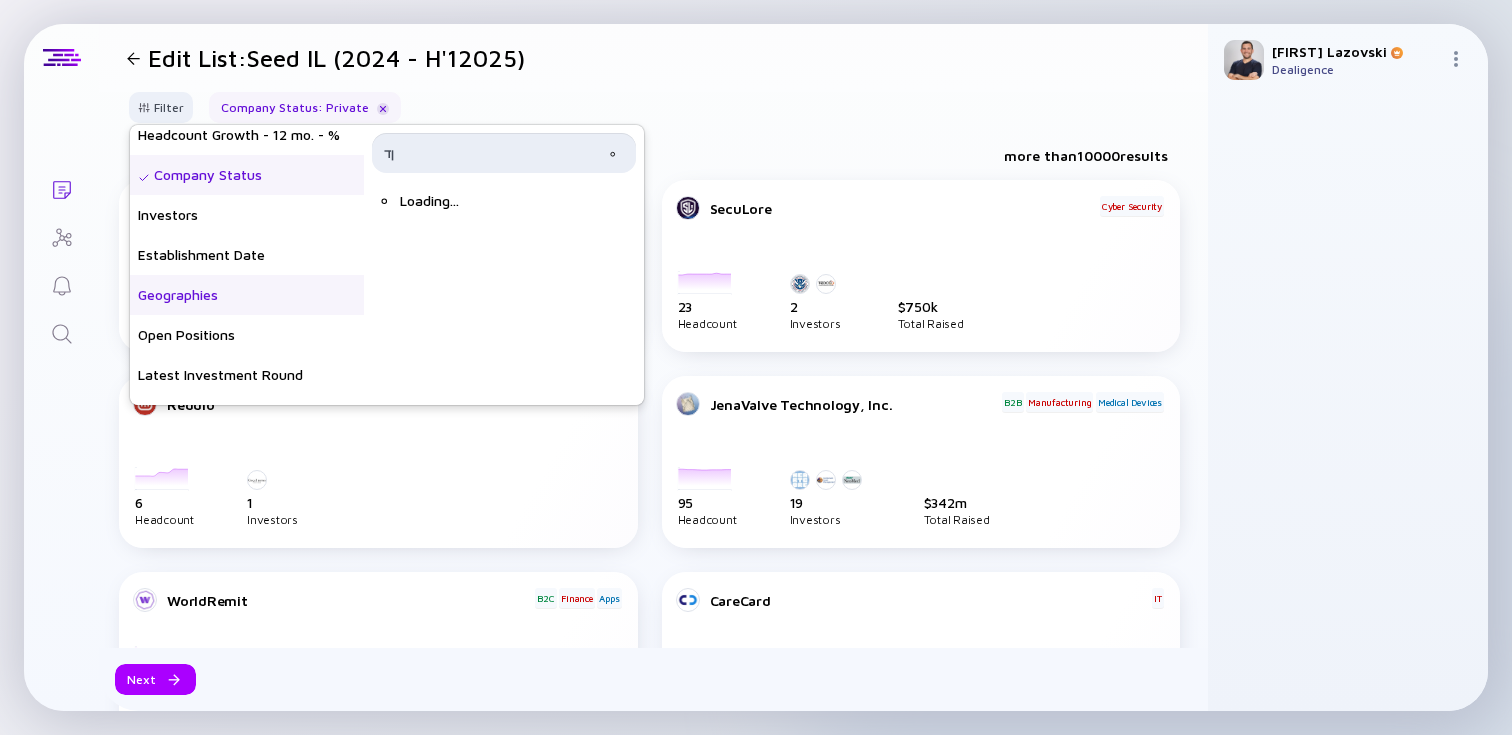 type on "ן" 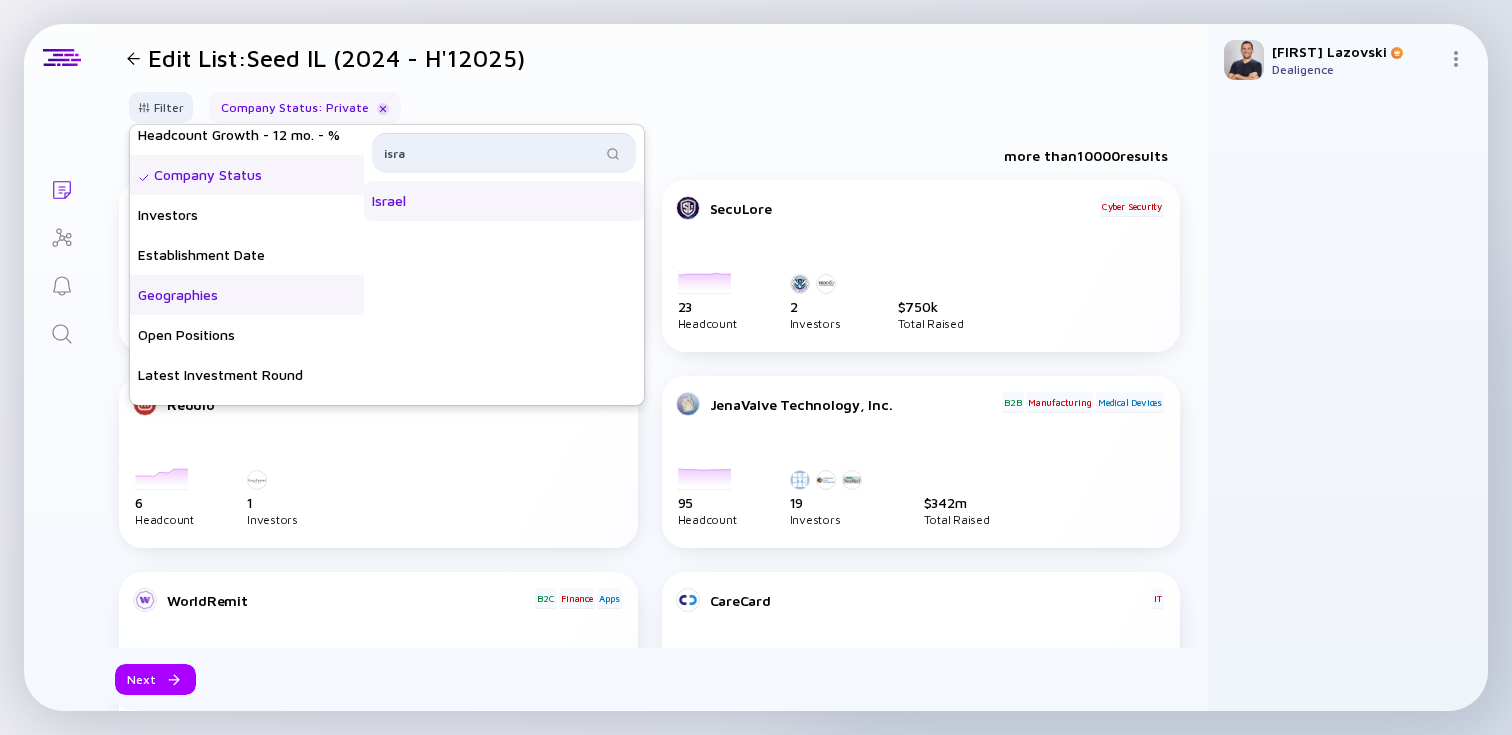 type on "isra" 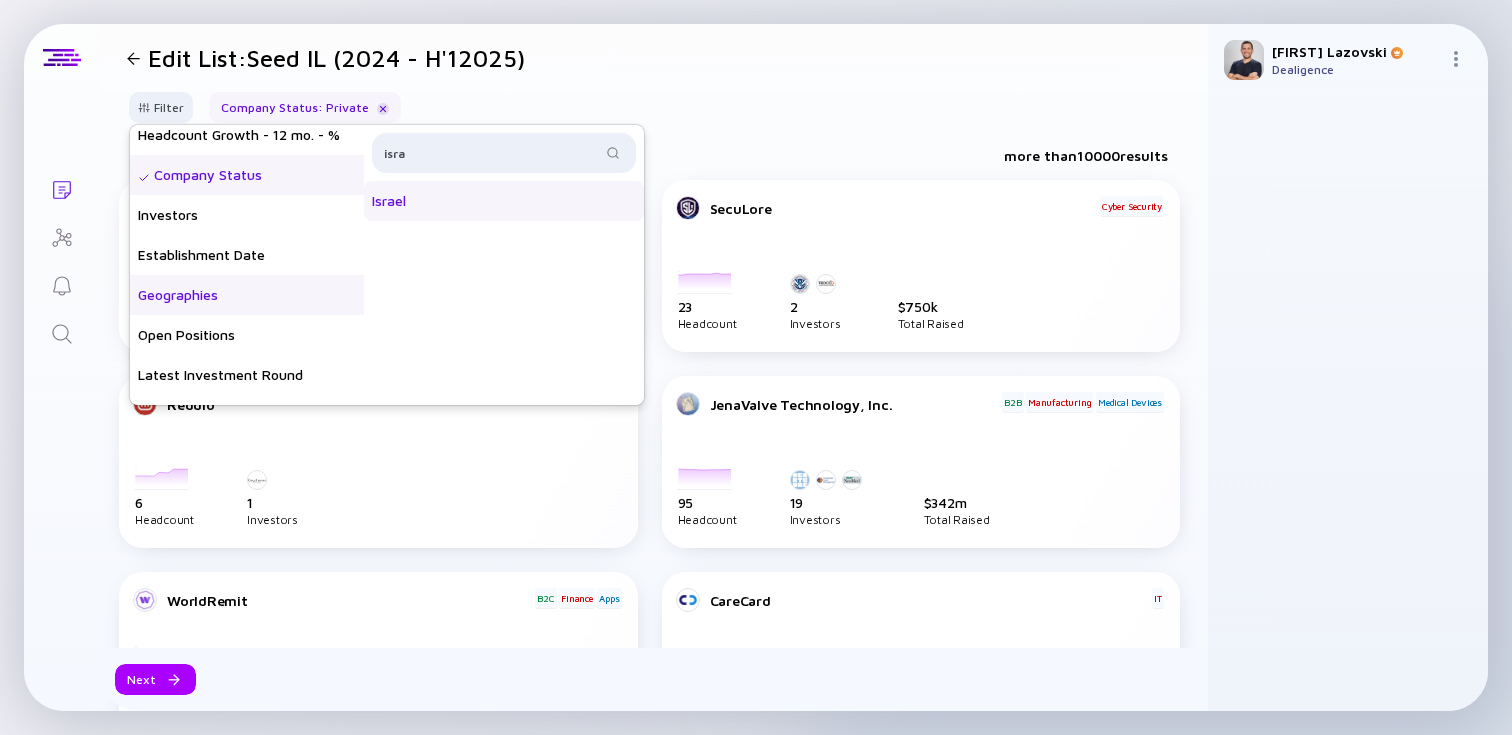 click on "Israel" at bounding box center [504, 201] 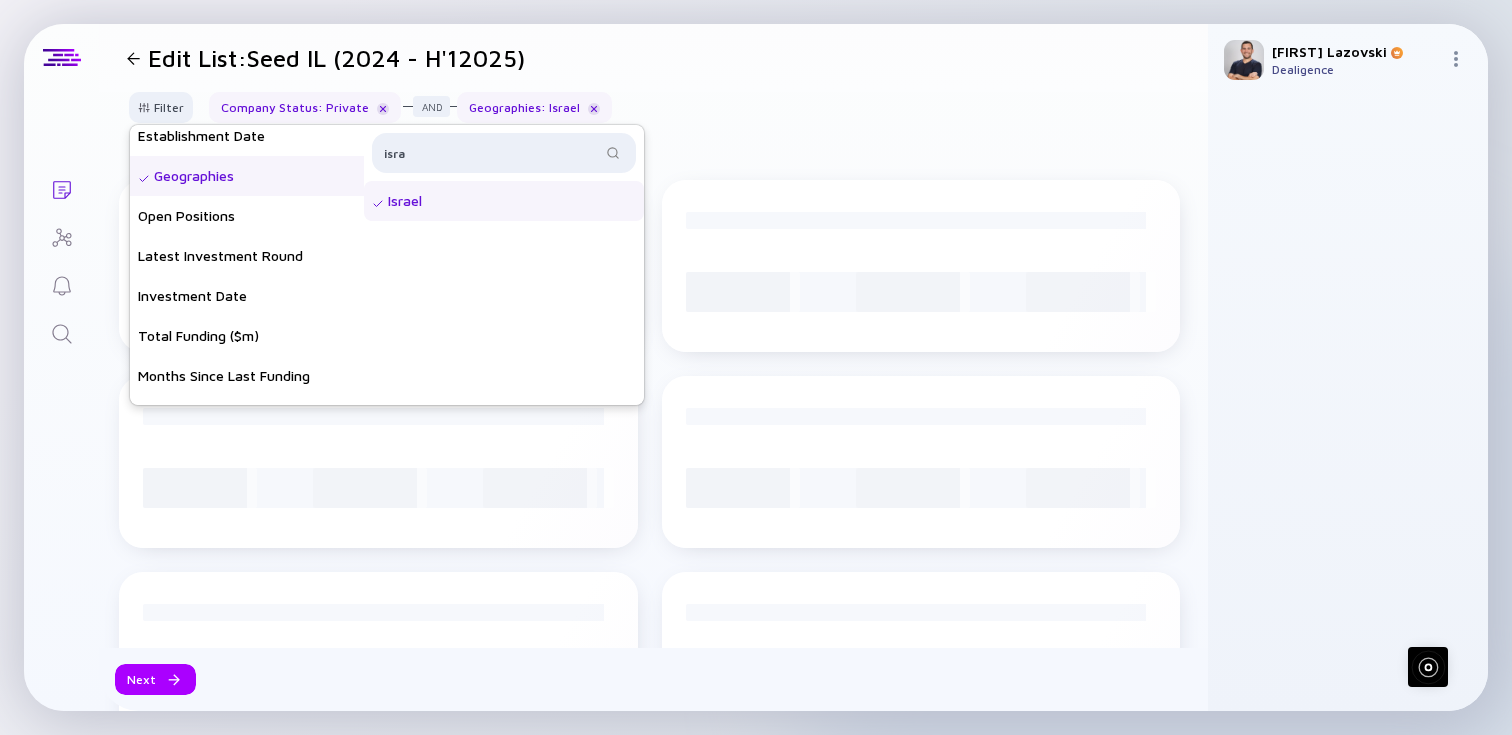 scroll, scrollTop: 267, scrollLeft: 0, axis: vertical 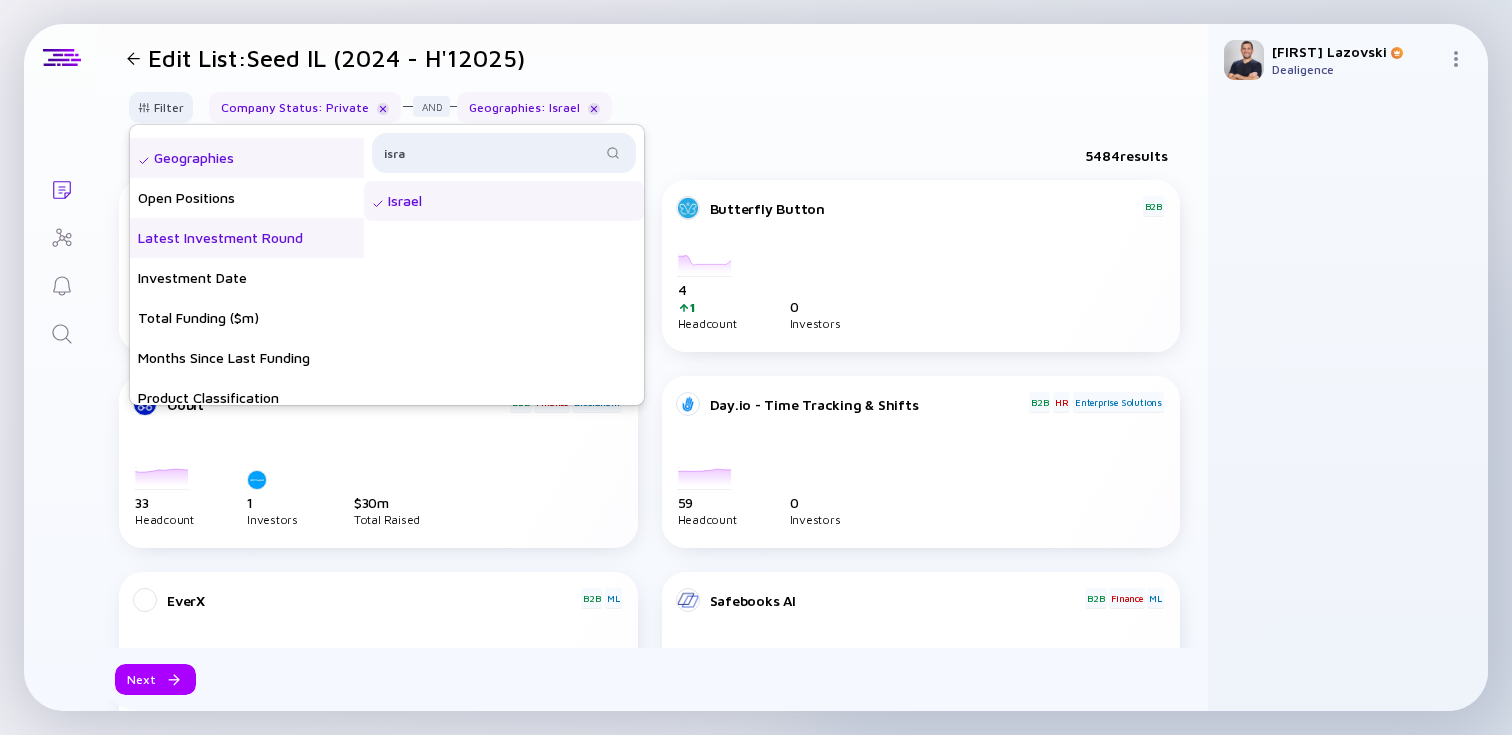 click on "Latest Investment Round" at bounding box center (247, 238) 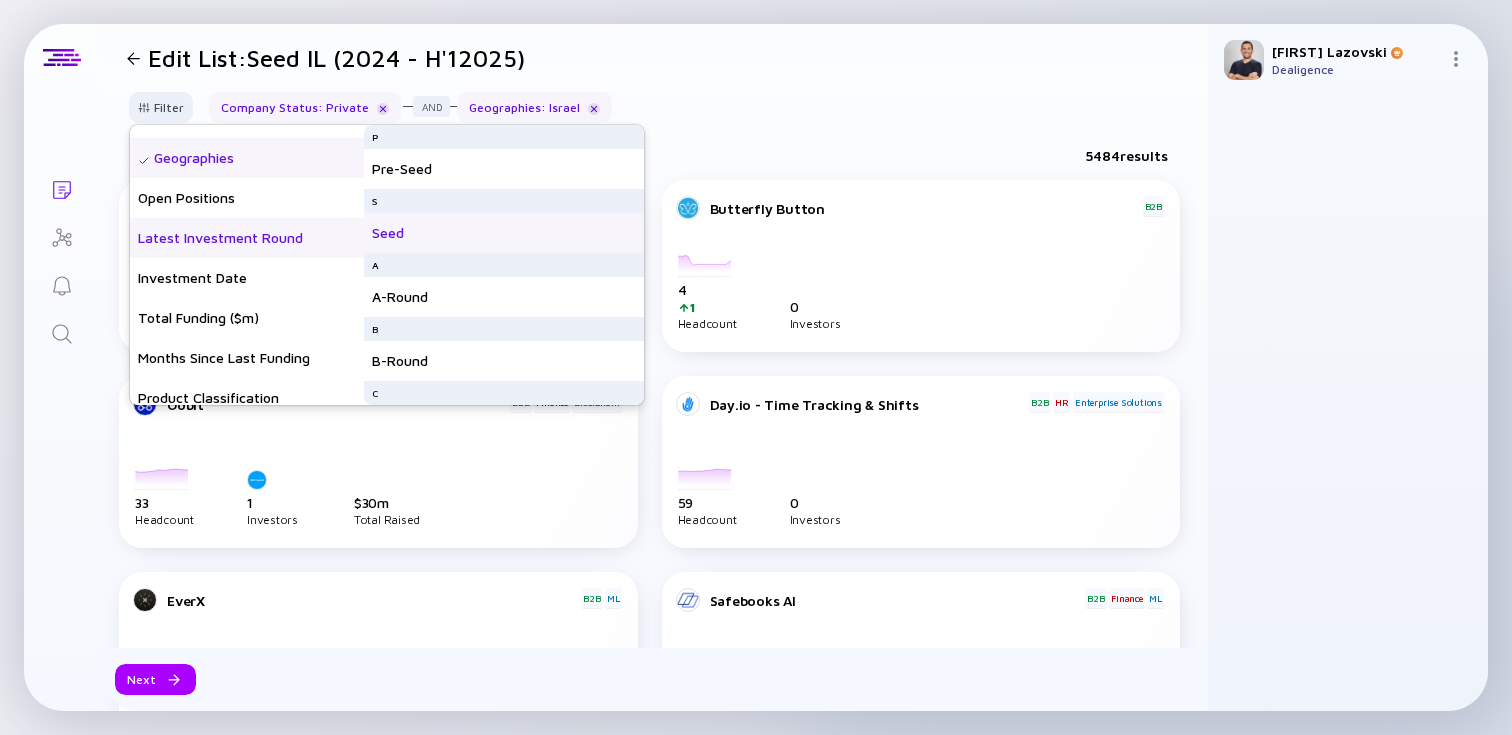 click on "Seed" at bounding box center (504, 233) 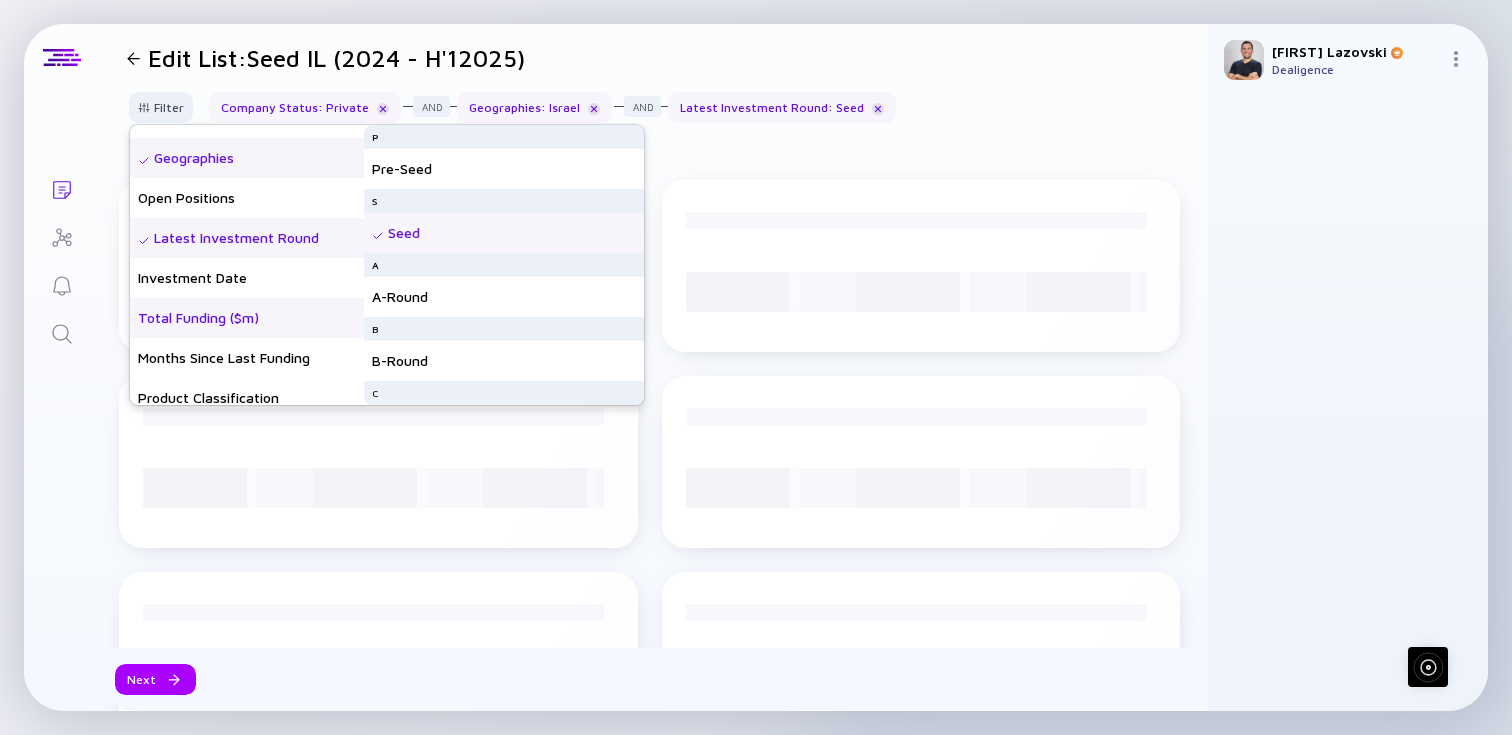 click on "Total Funding ($m)" at bounding box center [247, 318] 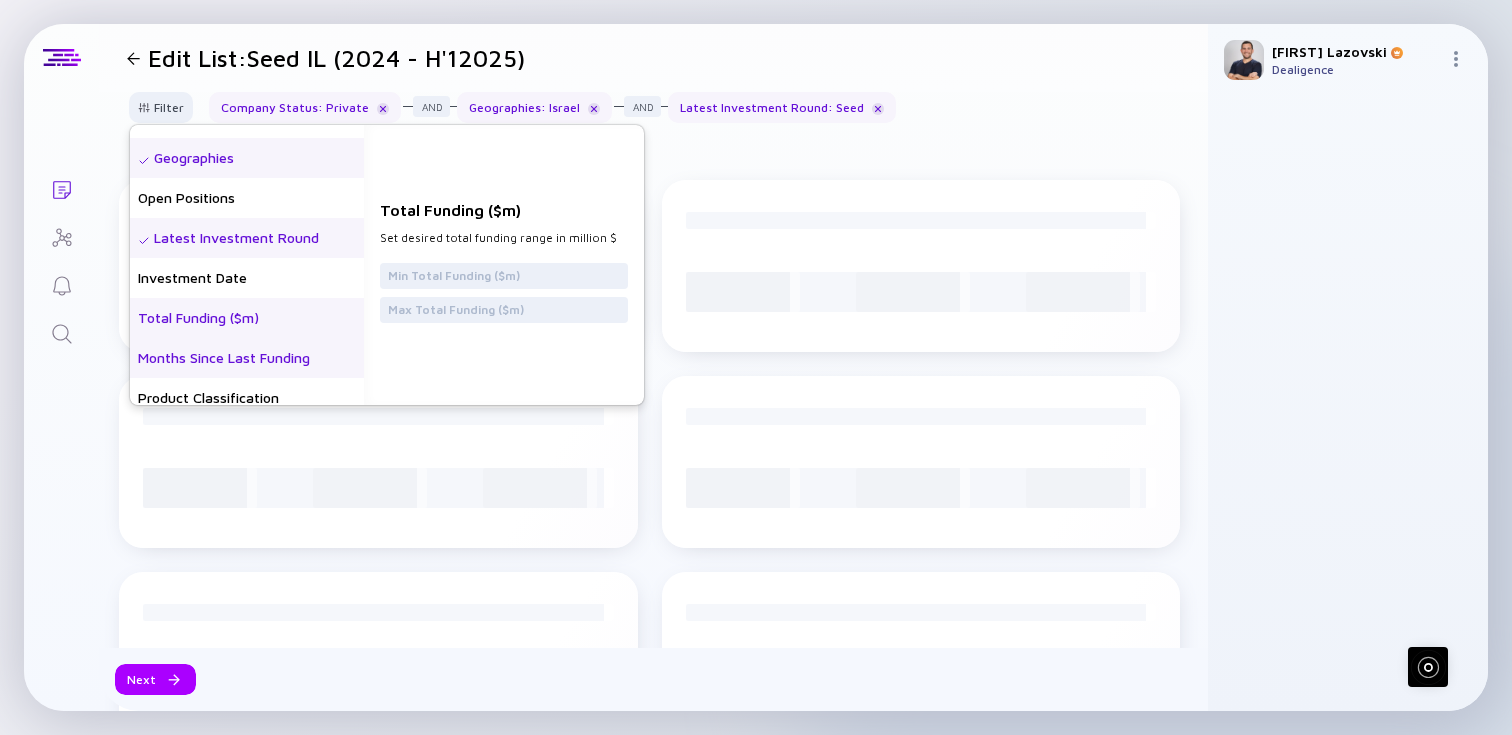 click on "Months Since Last Funding" at bounding box center (247, 358) 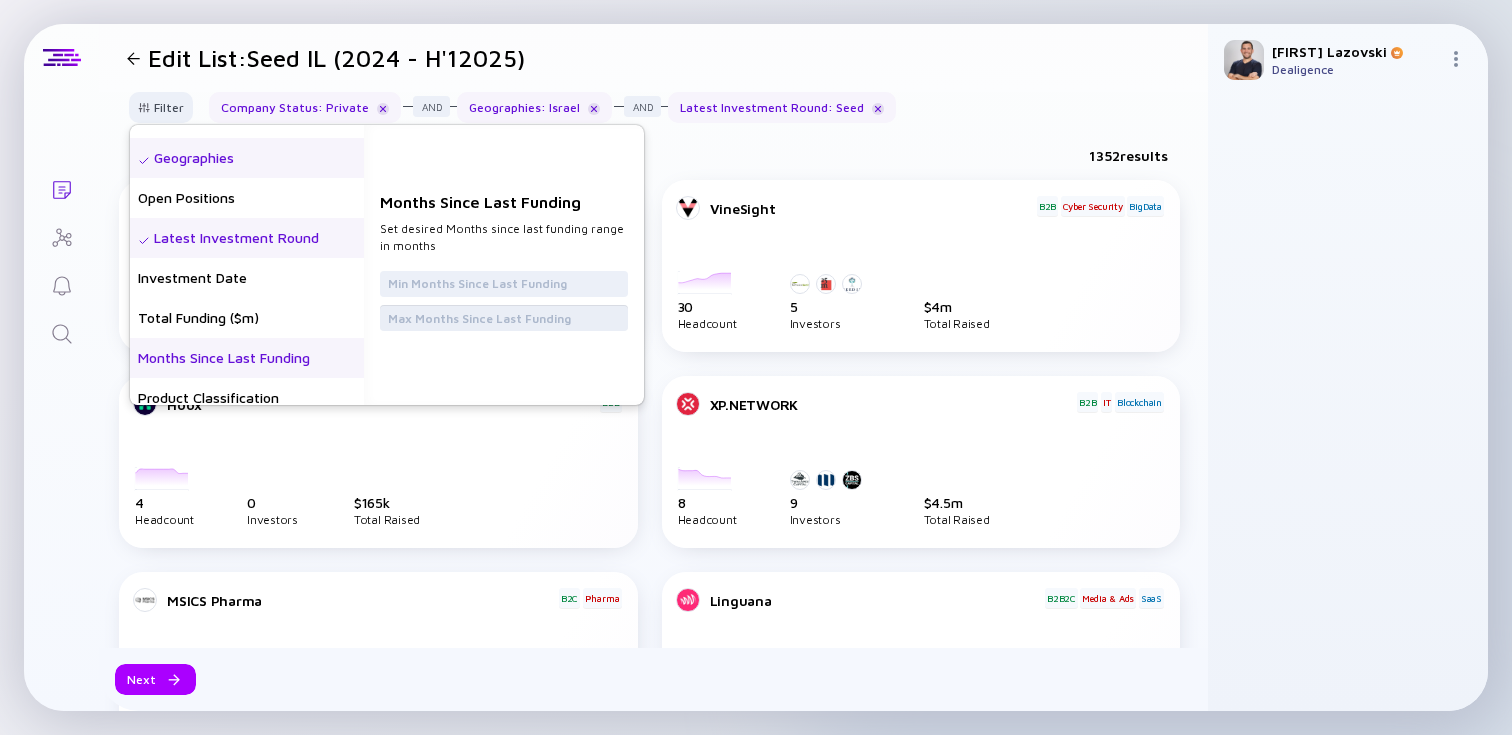 click at bounding box center (504, 318) 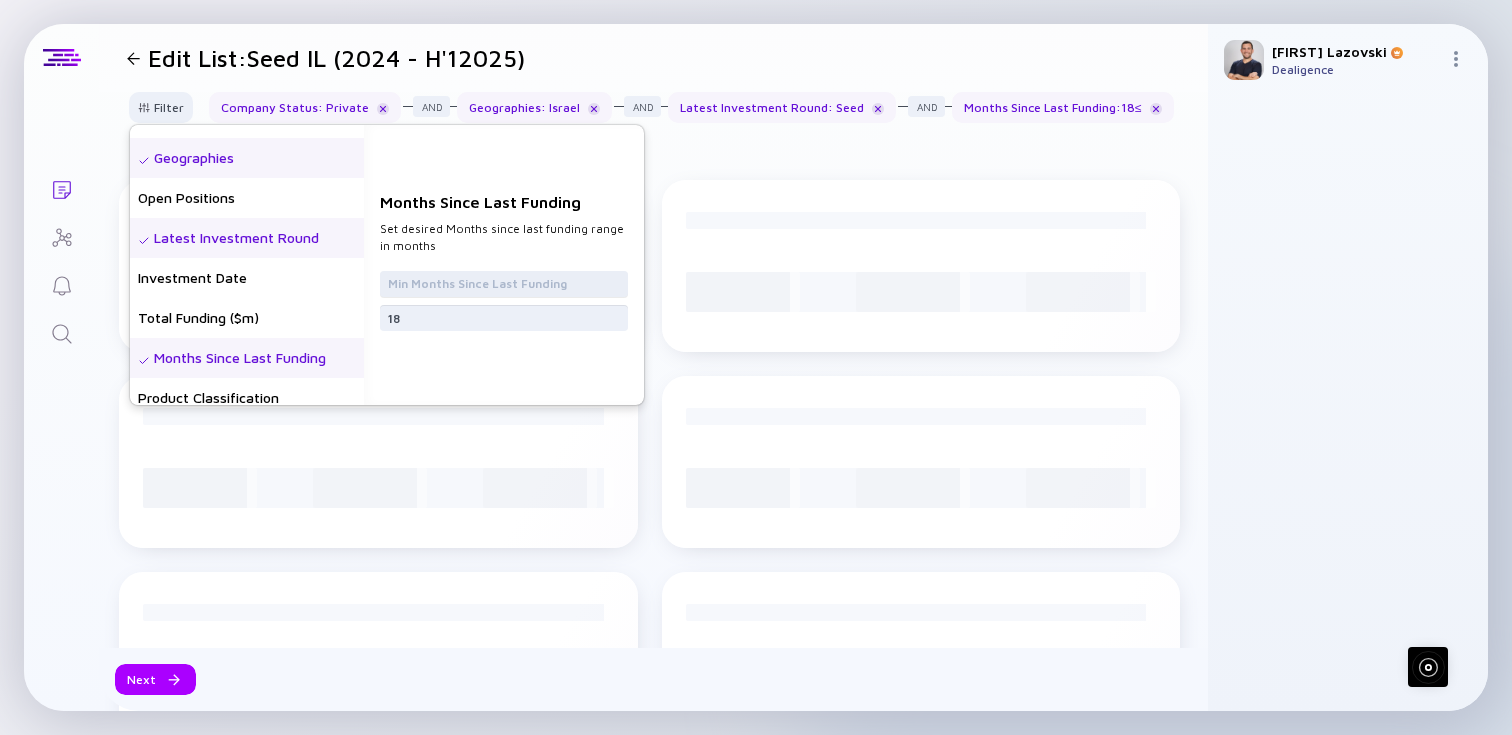 type on "18" 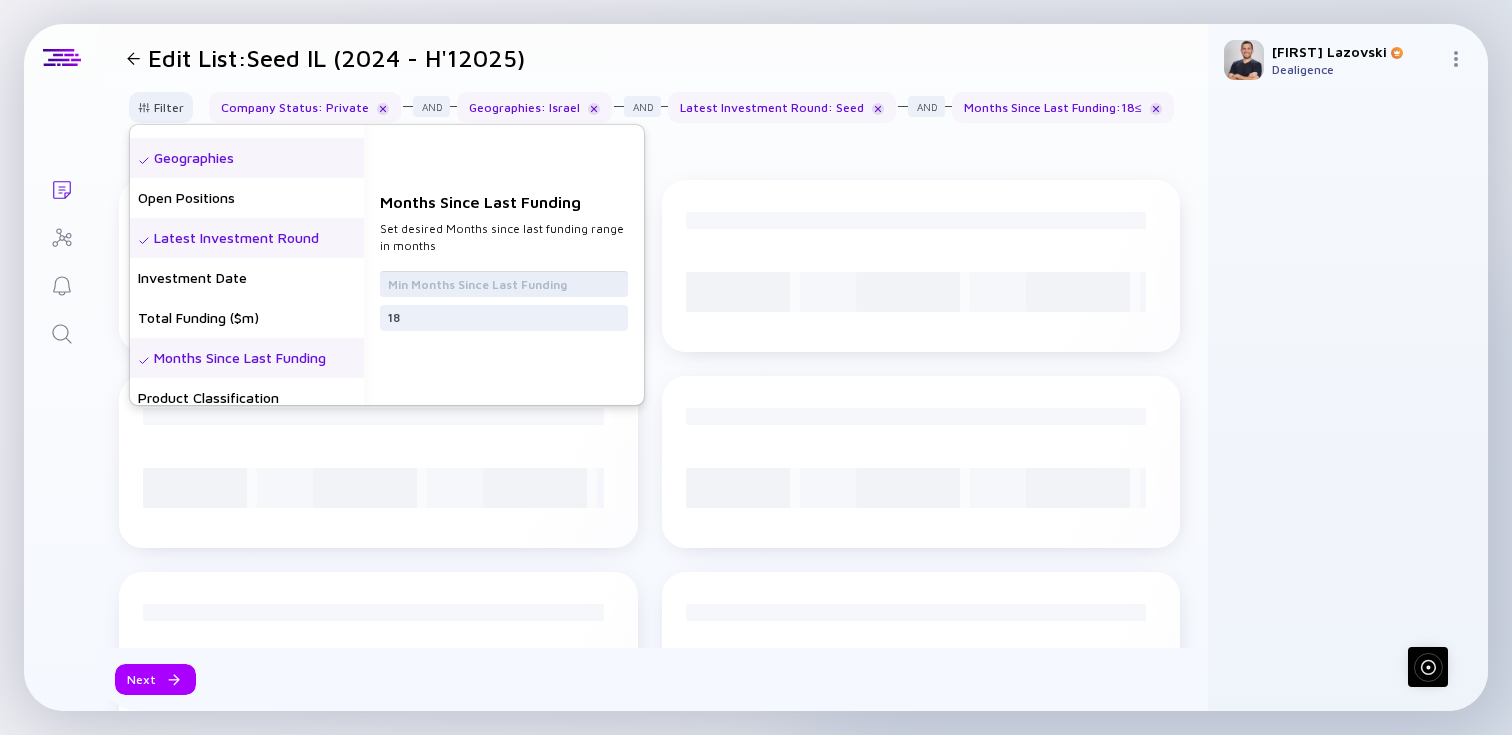 click at bounding box center [504, 284] 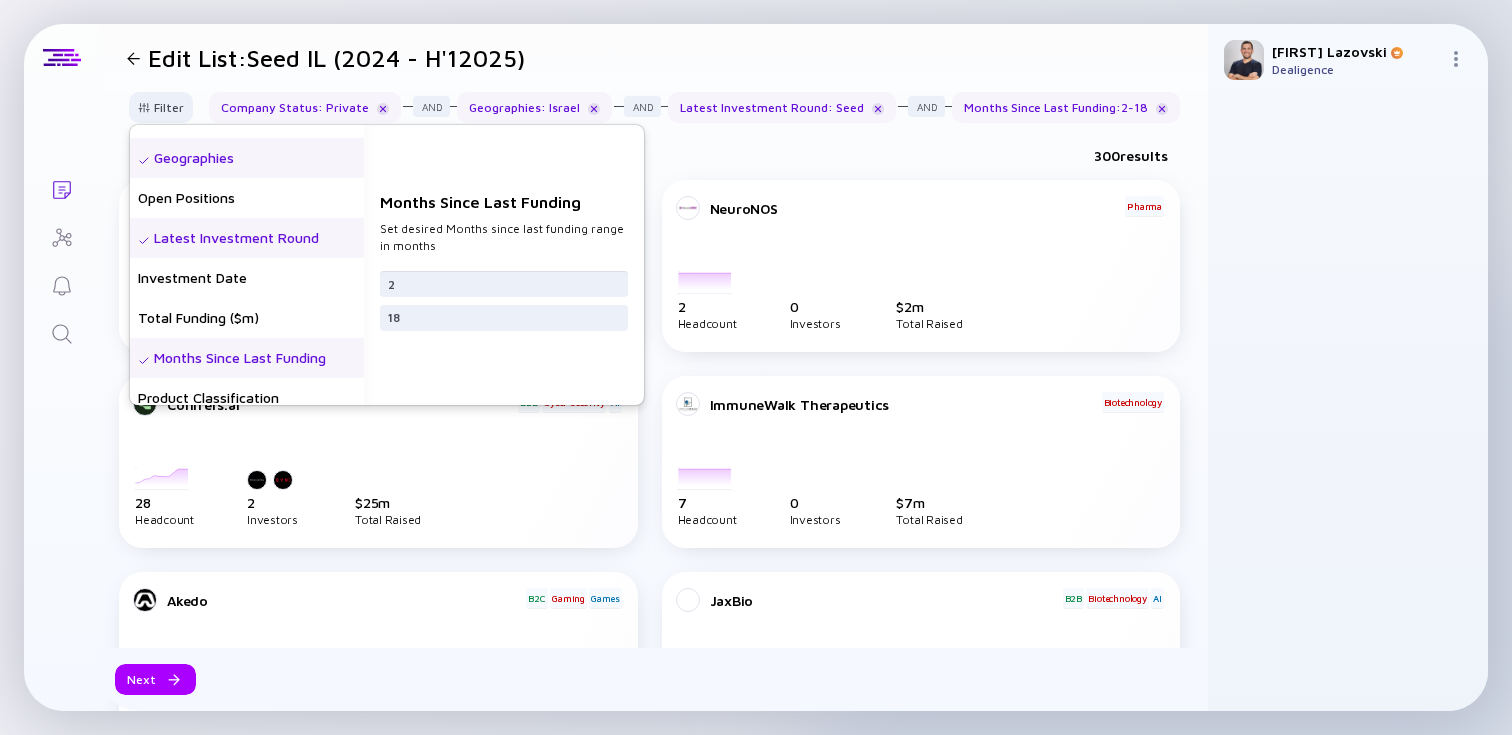 type on "2" 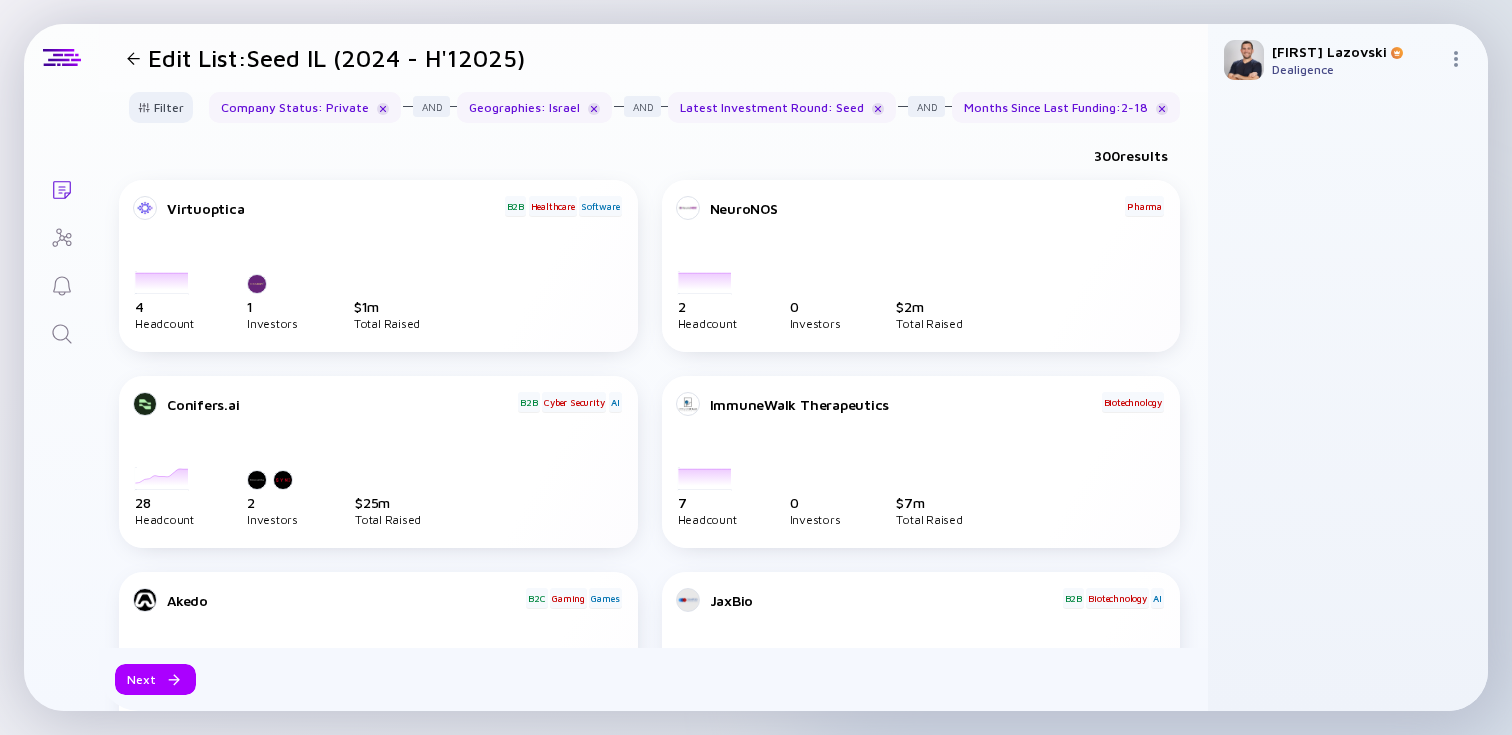 click on "300  results" at bounding box center [653, 159] 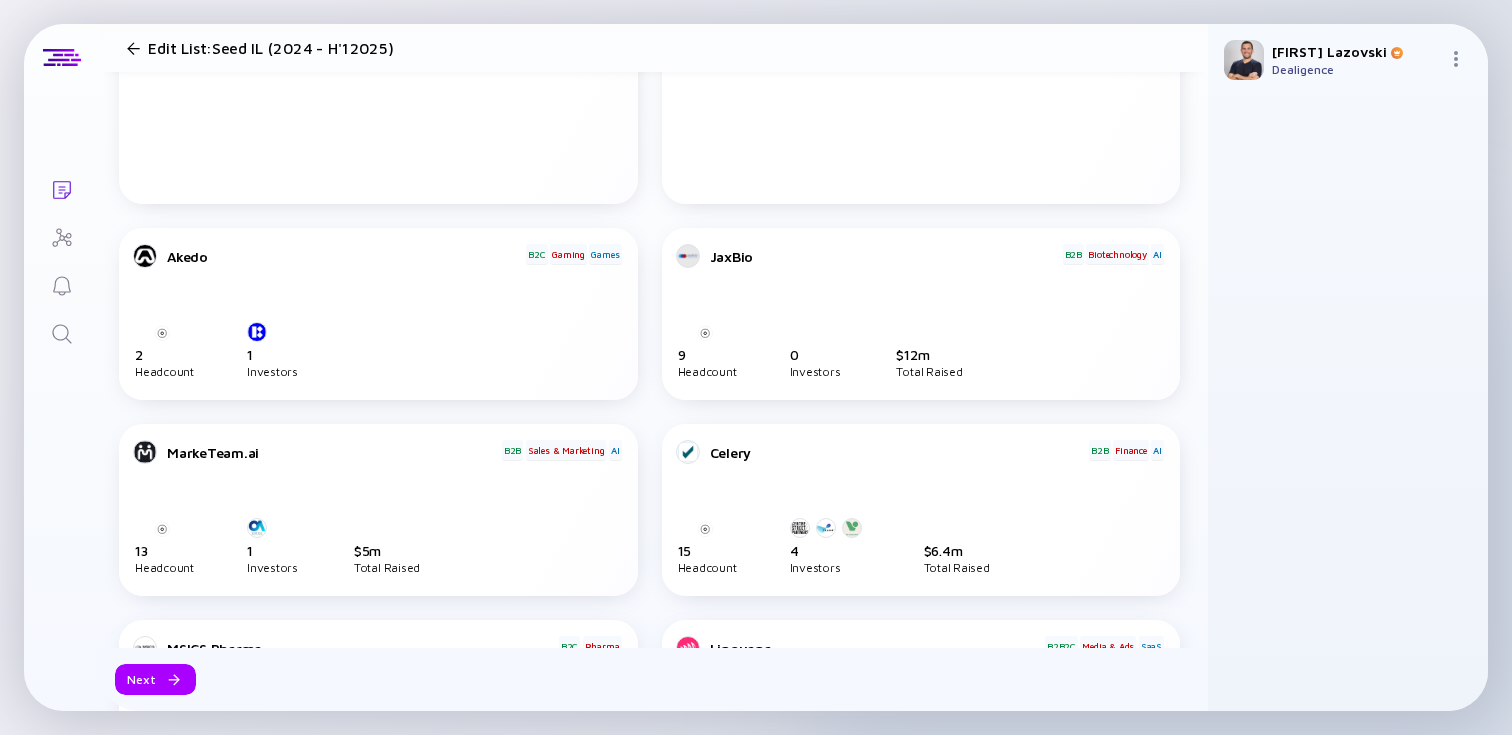 scroll, scrollTop: 0, scrollLeft: 0, axis: both 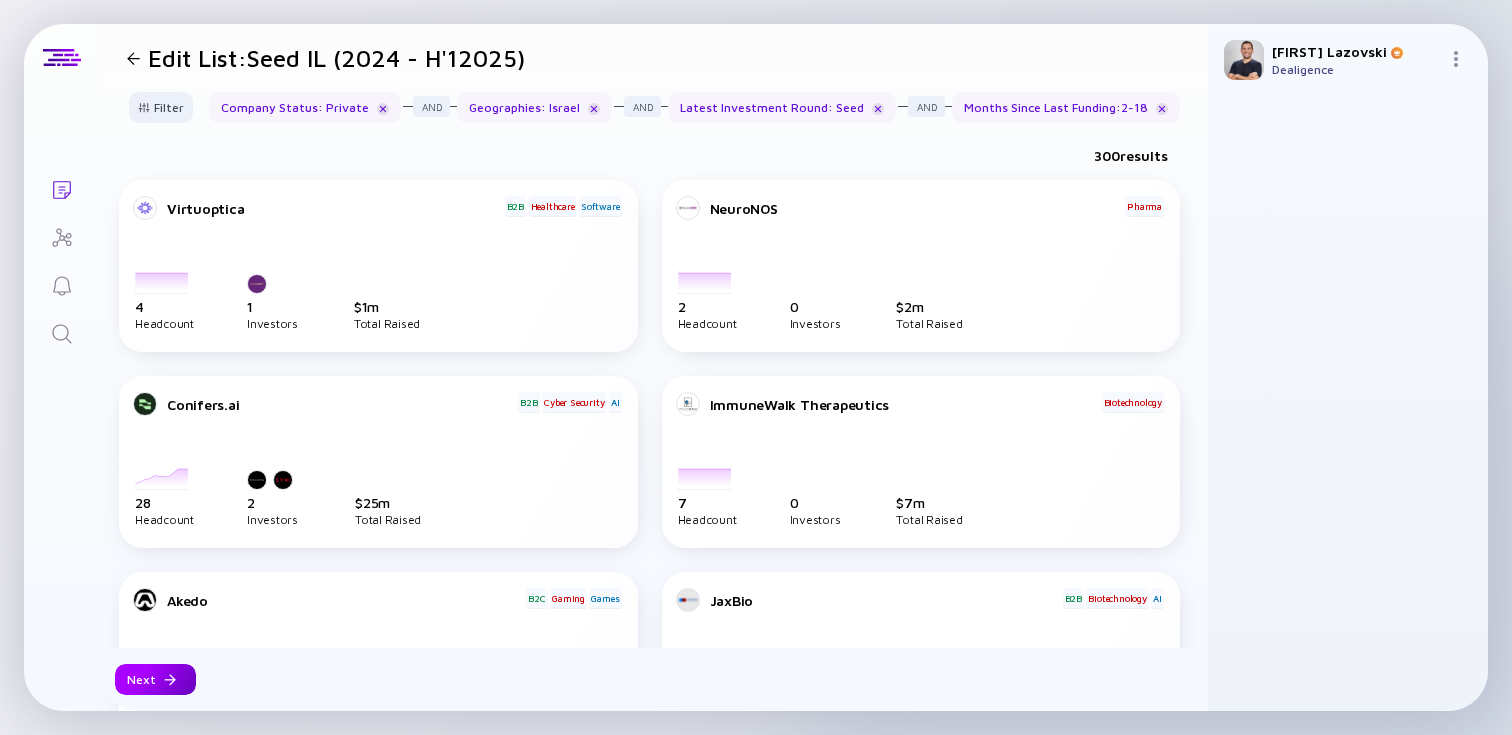 click on "Next" at bounding box center [155, 679] 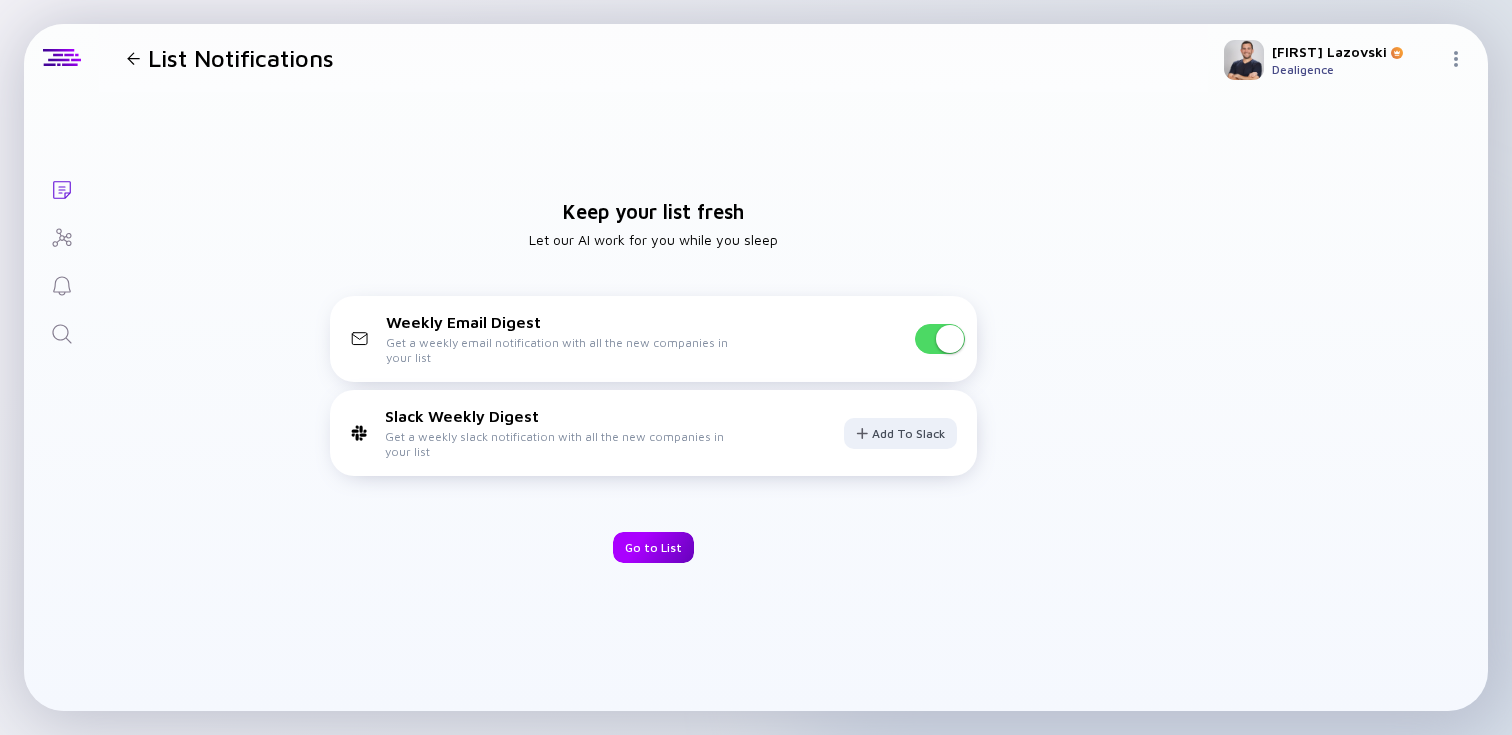click on "Go to List" at bounding box center (653, 547) 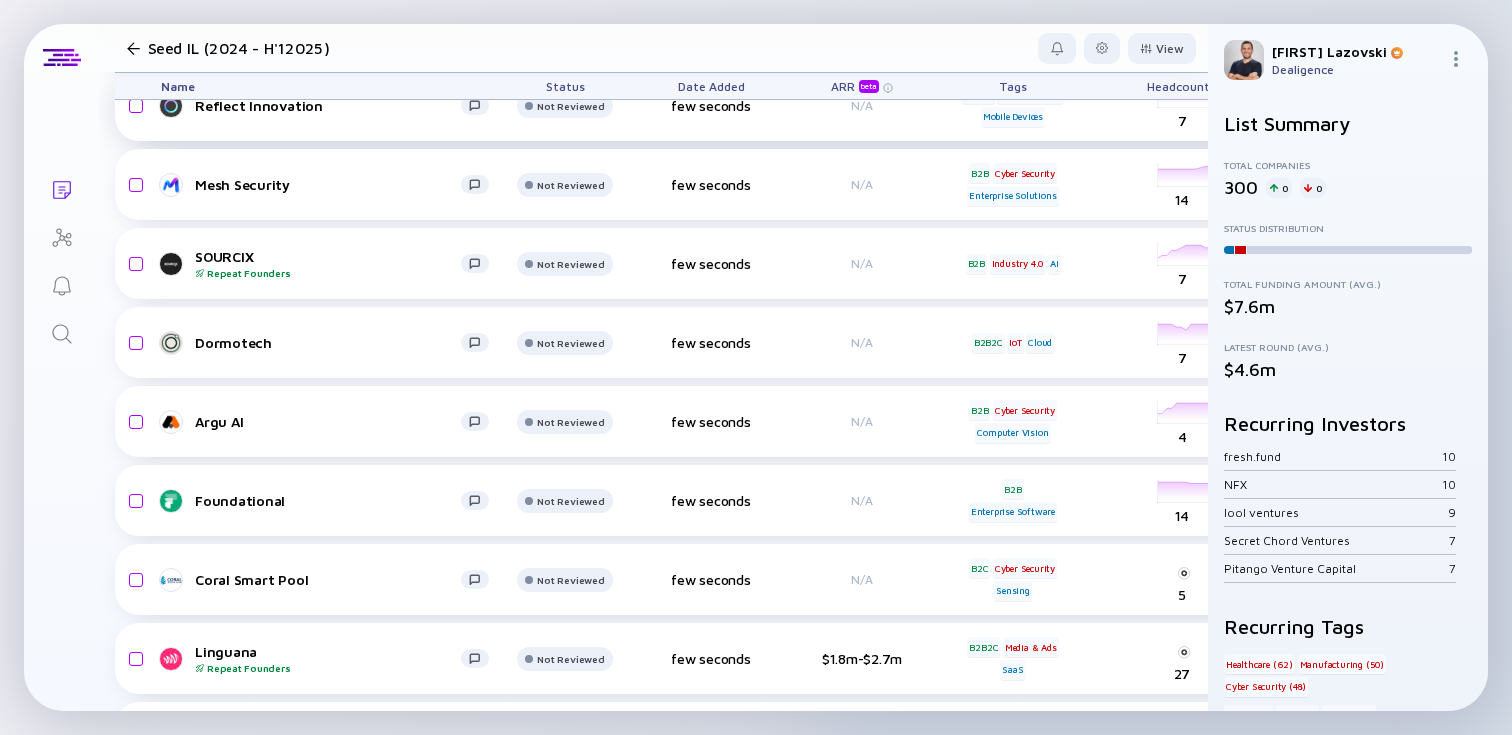 scroll, scrollTop: 179, scrollLeft: 0, axis: vertical 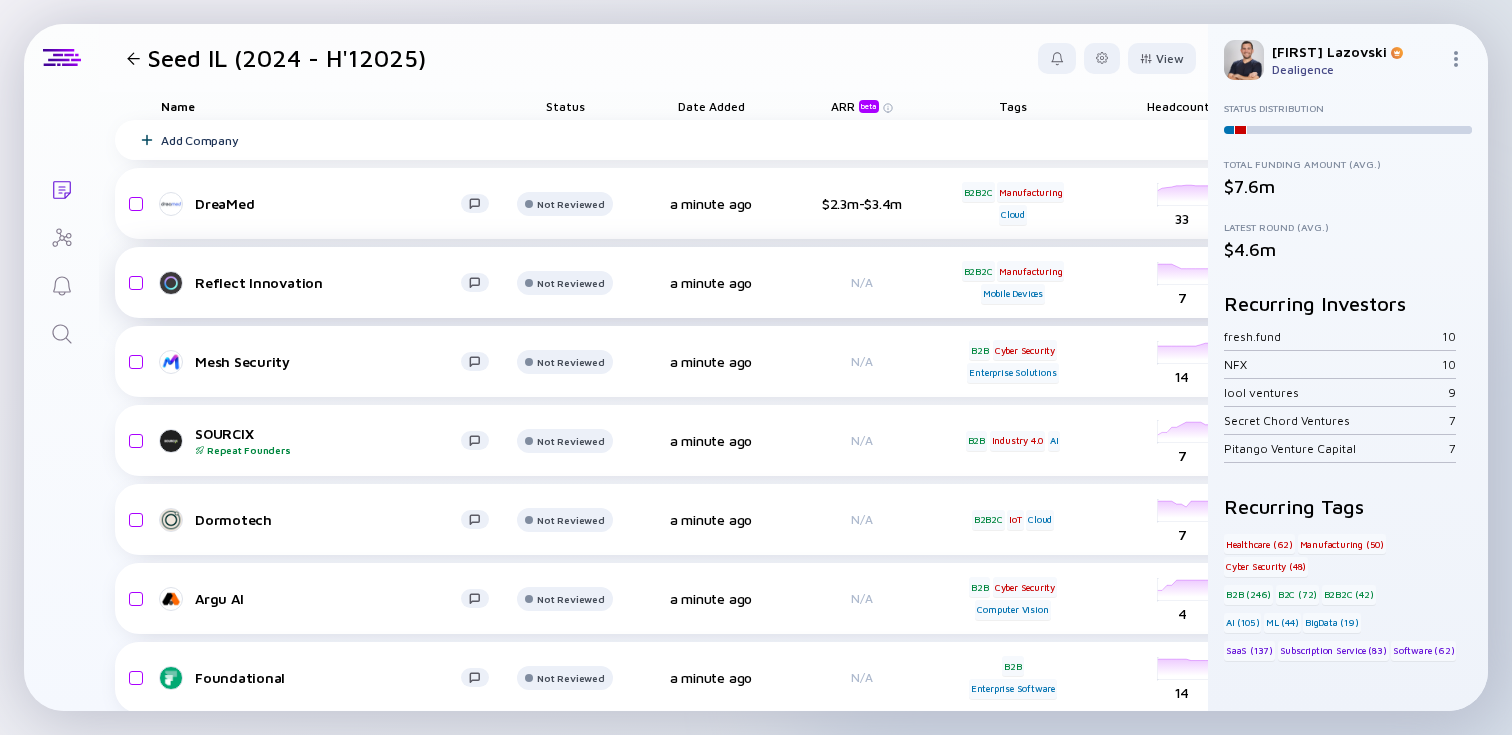 click on "Cyber Security (48)" at bounding box center (1266, 567) 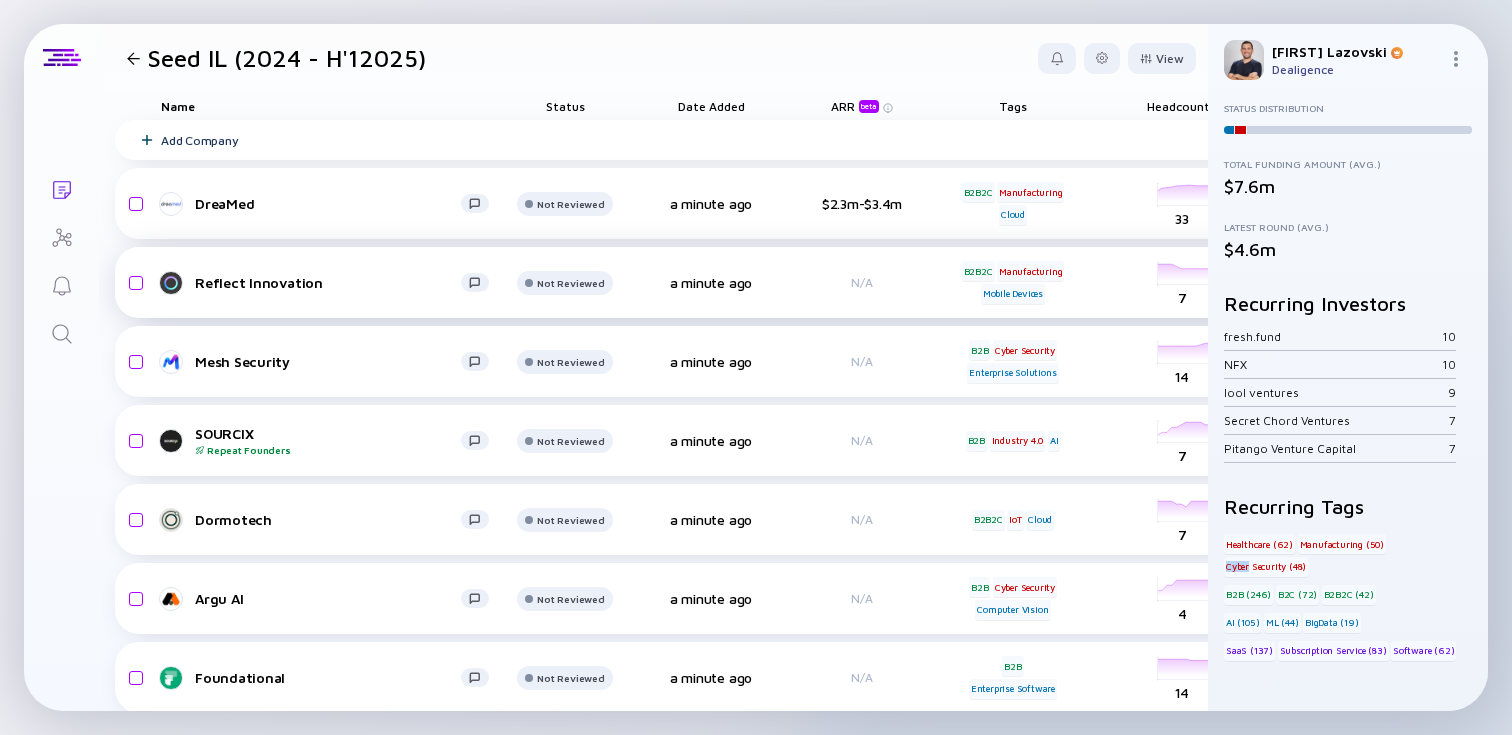 click on "Cyber Security (48)" at bounding box center [1266, 567] 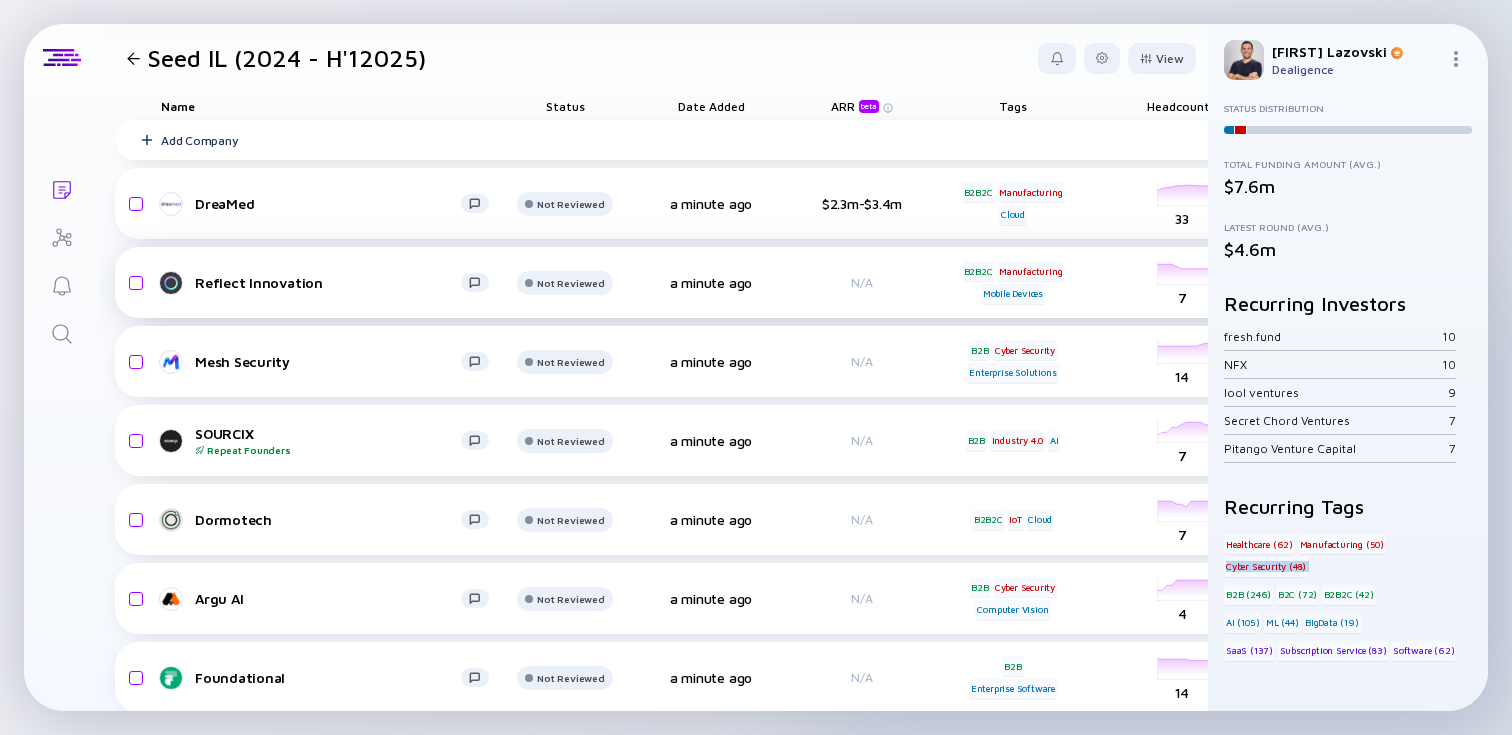 click on "Cyber Security (48)" at bounding box center (1266, 567) 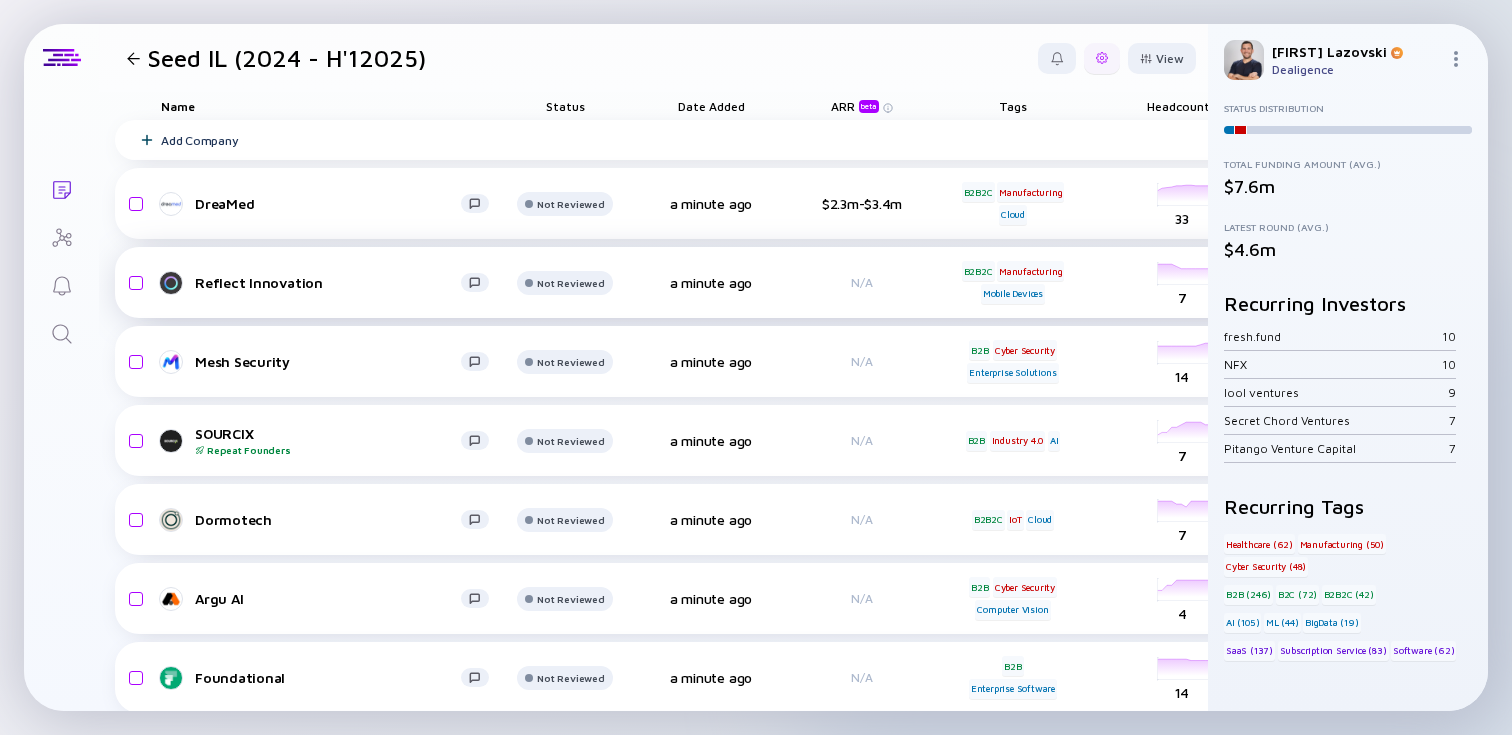 click at bounding box center [1102, 58] 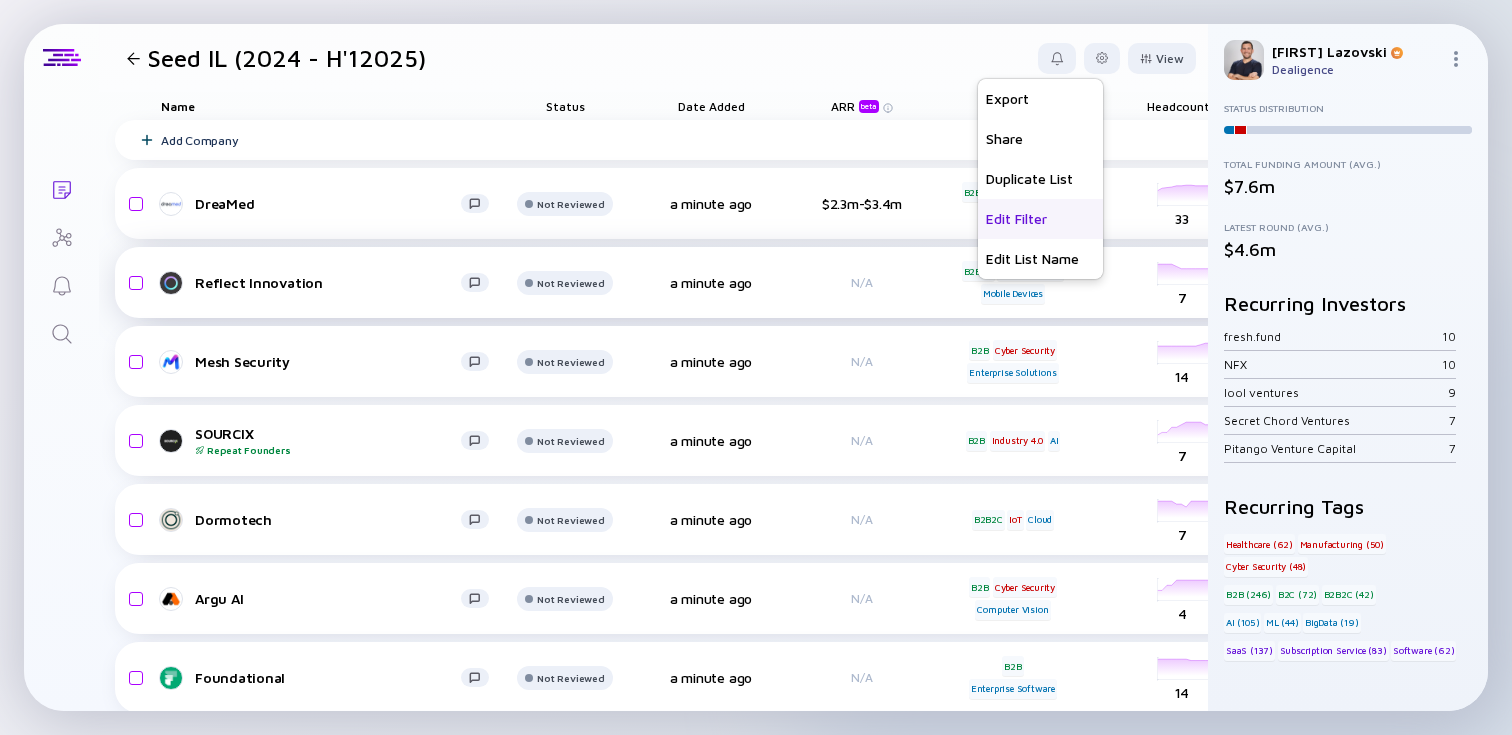 click on "Edit Filter" at bounding box center [1040, 219] 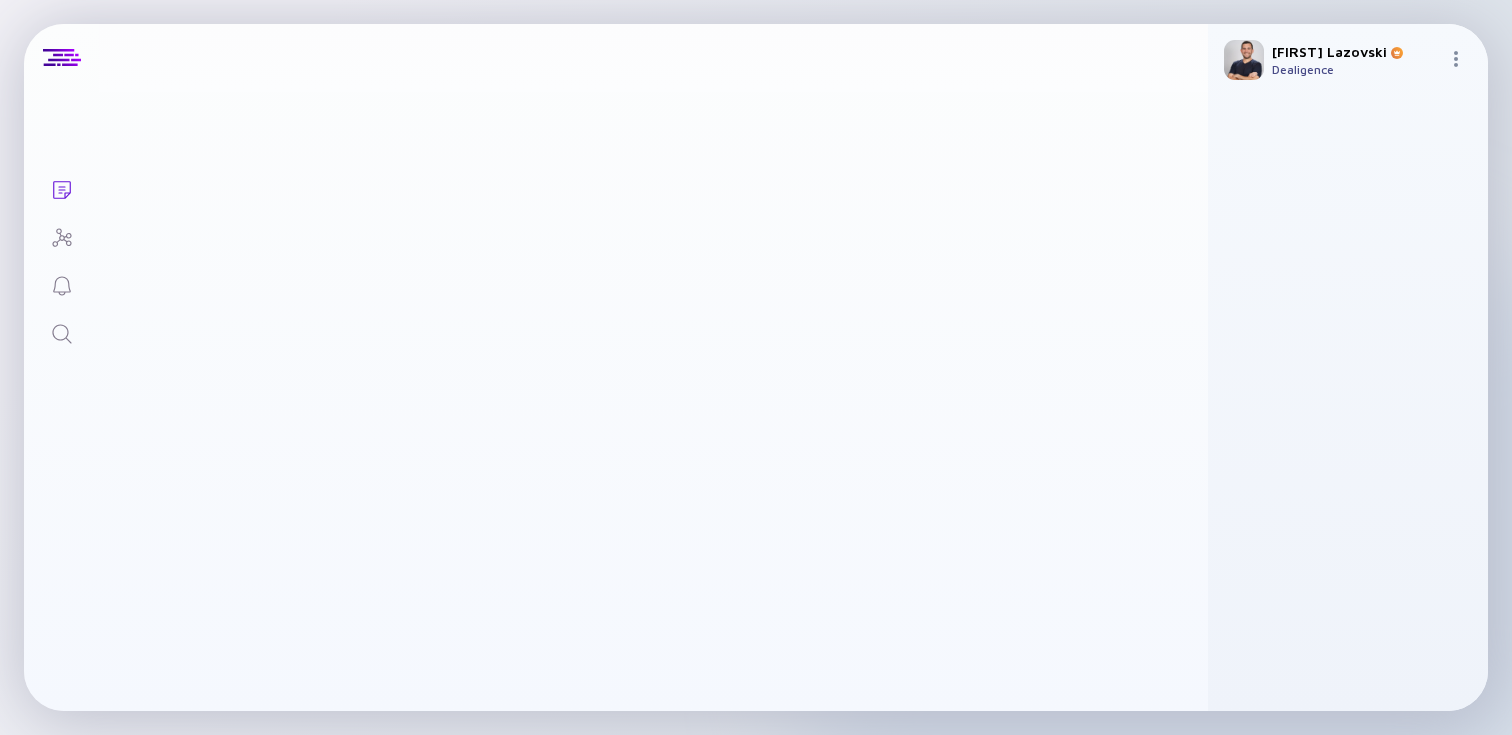 scroll, scrollTop: 0, scrollLeft: 0, axis: both 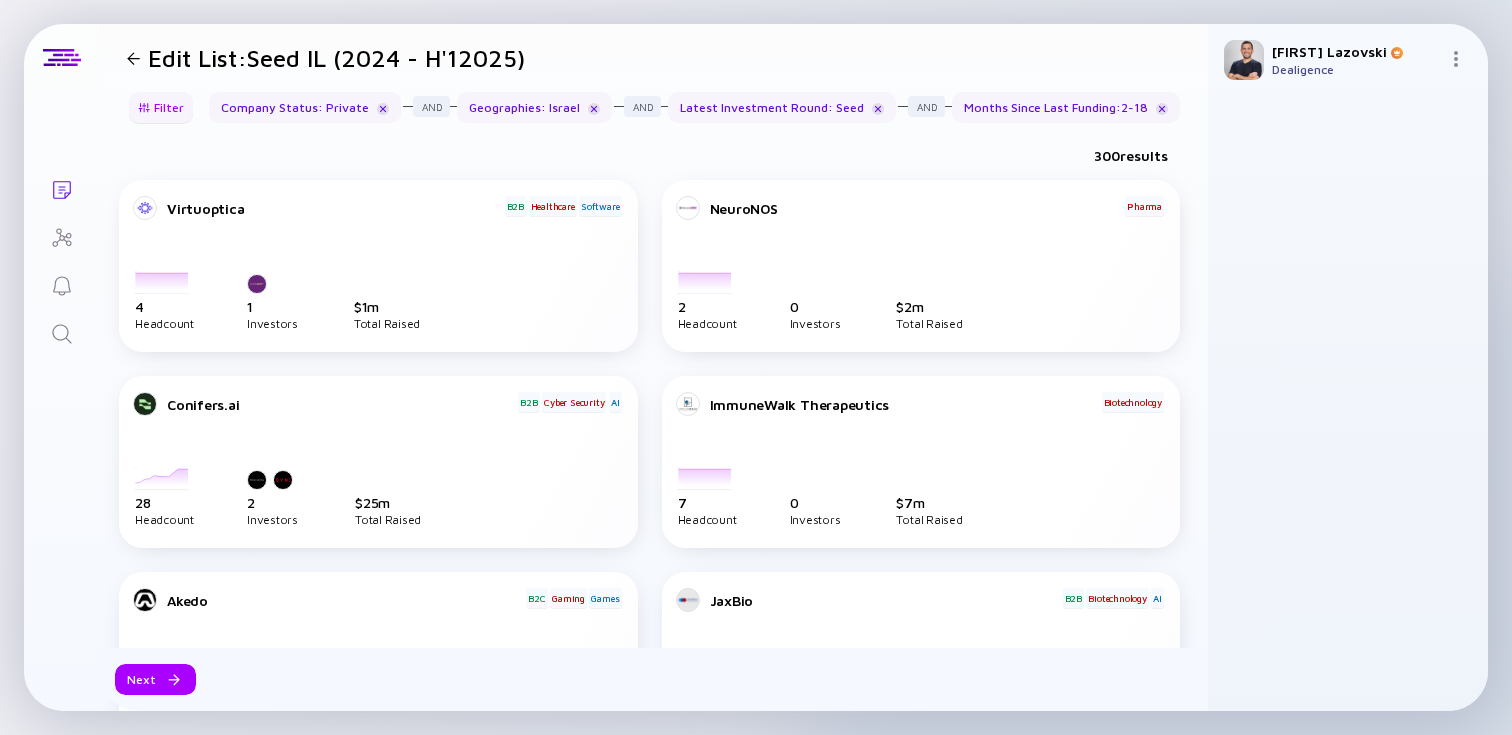 click on "Filter" at bounding box center [161, 107] 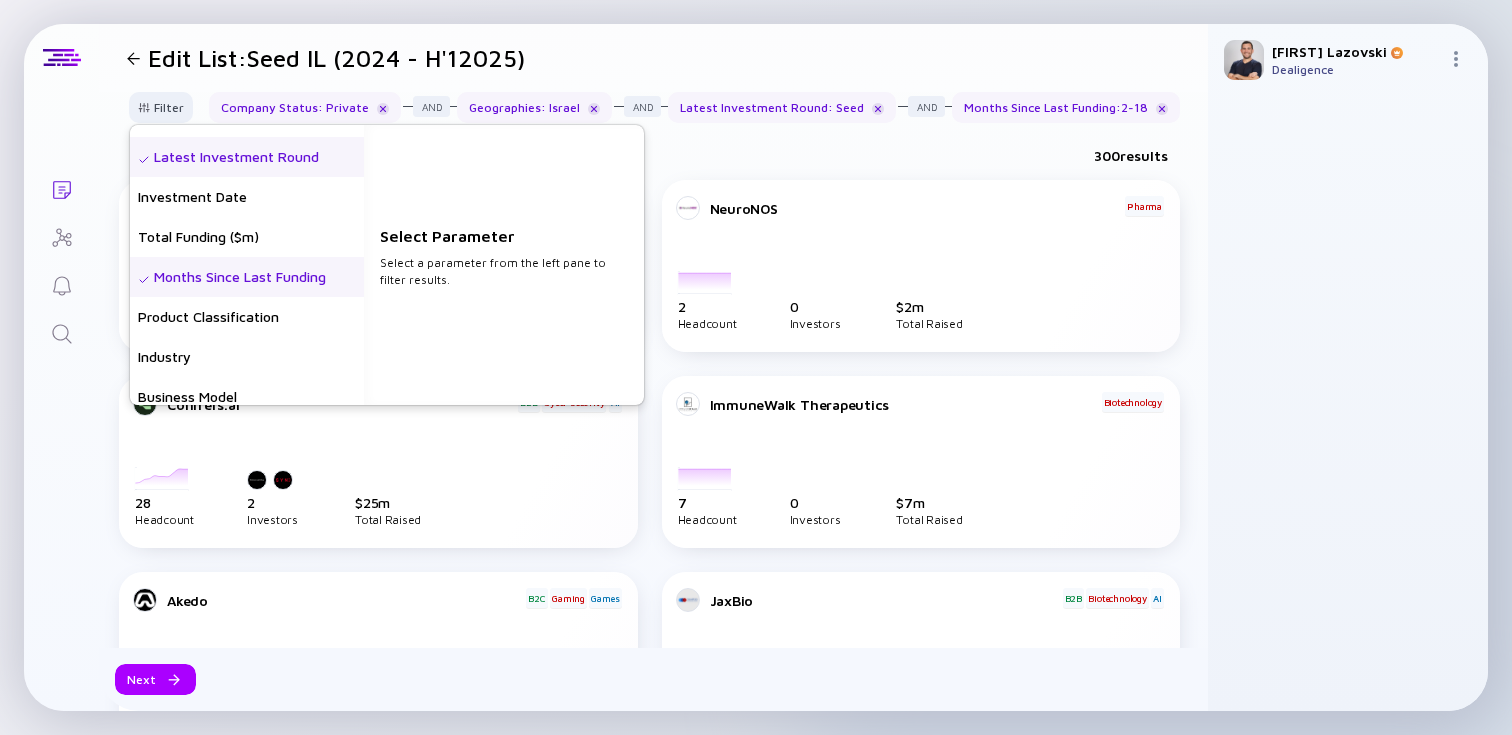 scroll, scrollTop: 349, scrollLeft: 0, axis: vertical 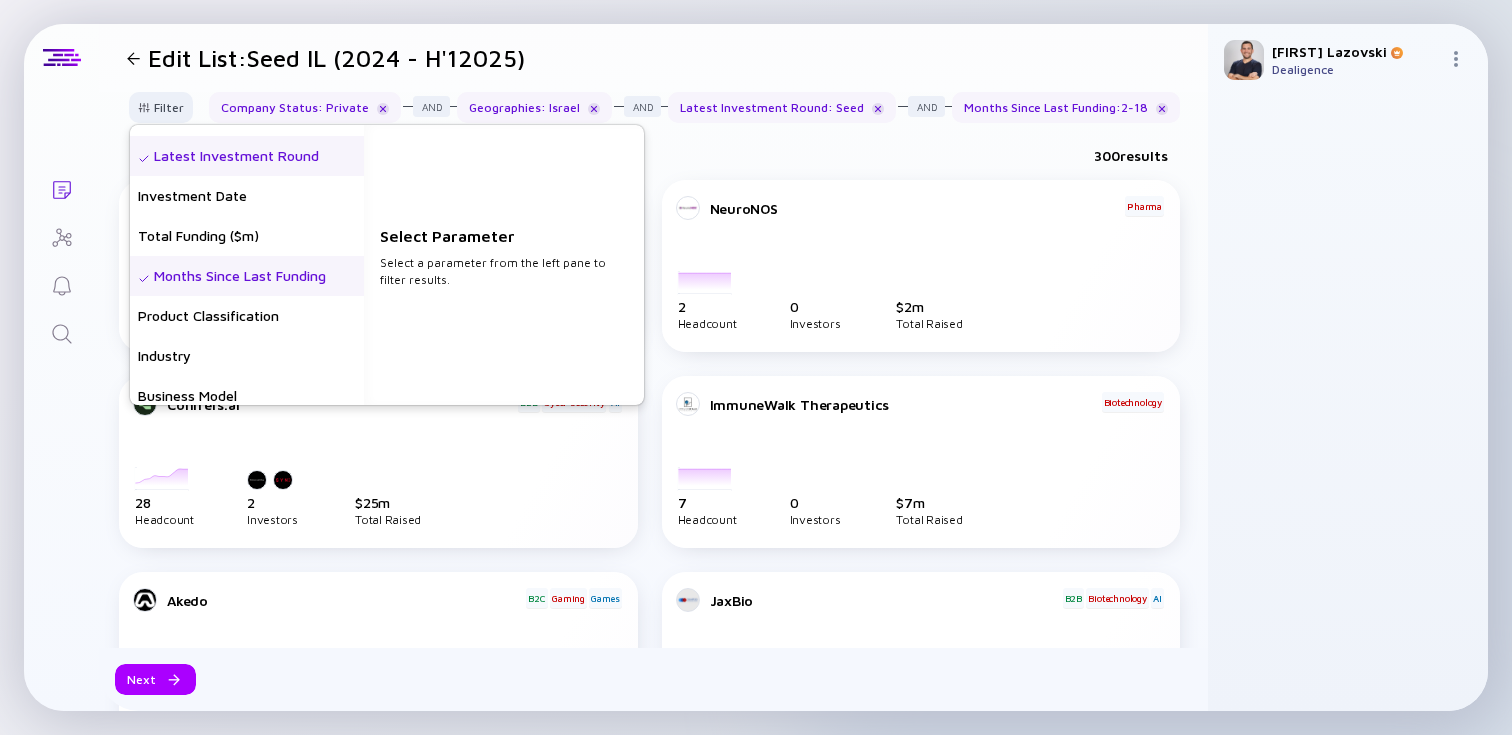 click on "Months Since Last Funding" at bounding box center (247, 276) 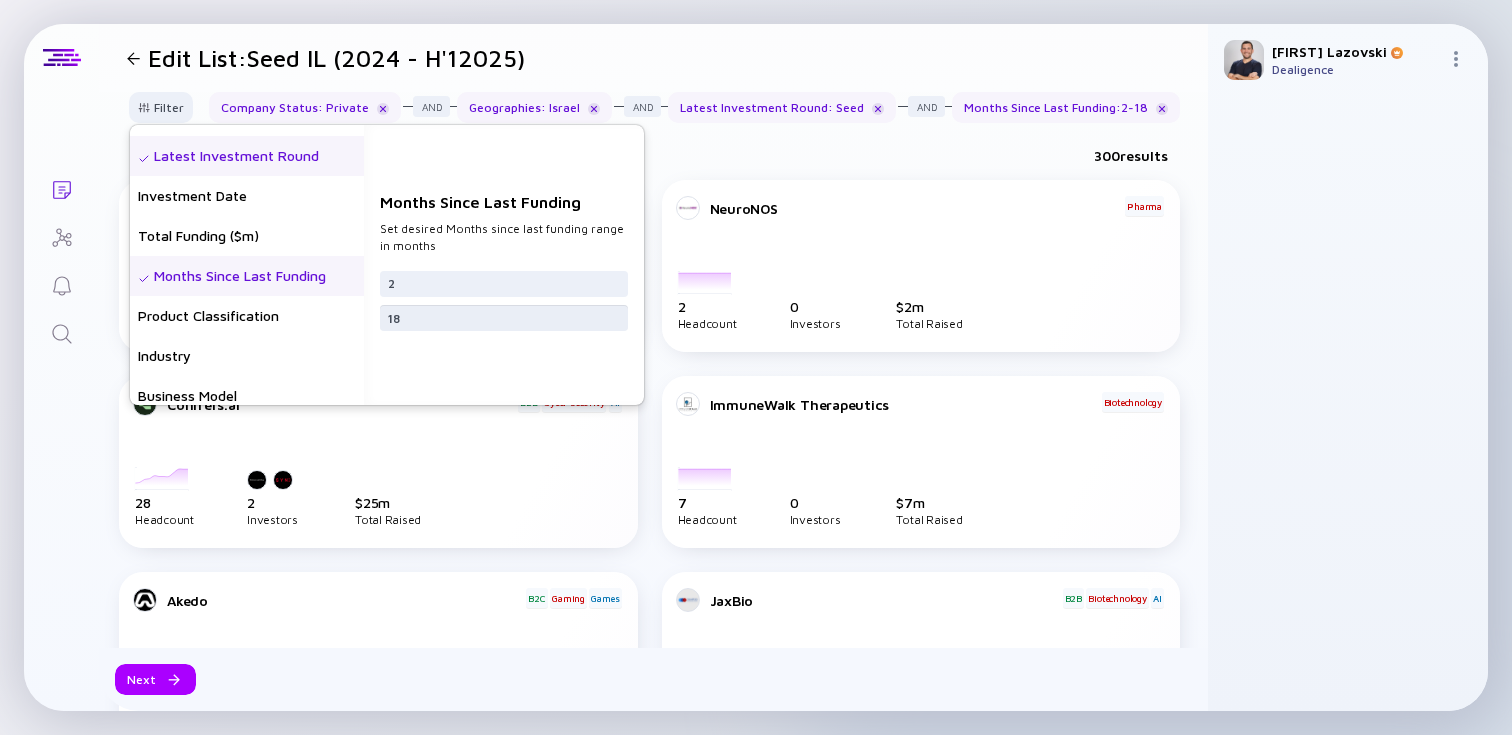 click on "18" at bounding box center (504, 318) 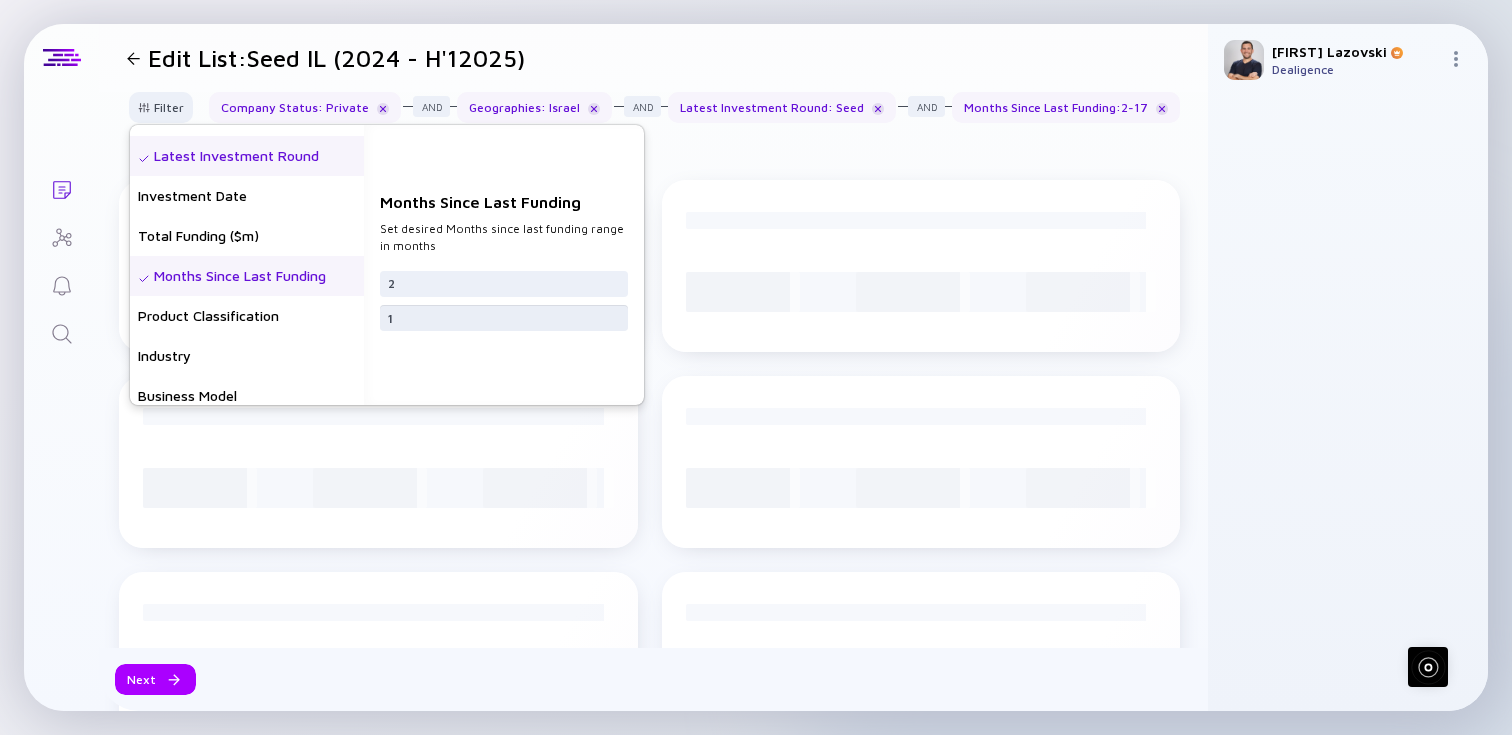 type on "18" 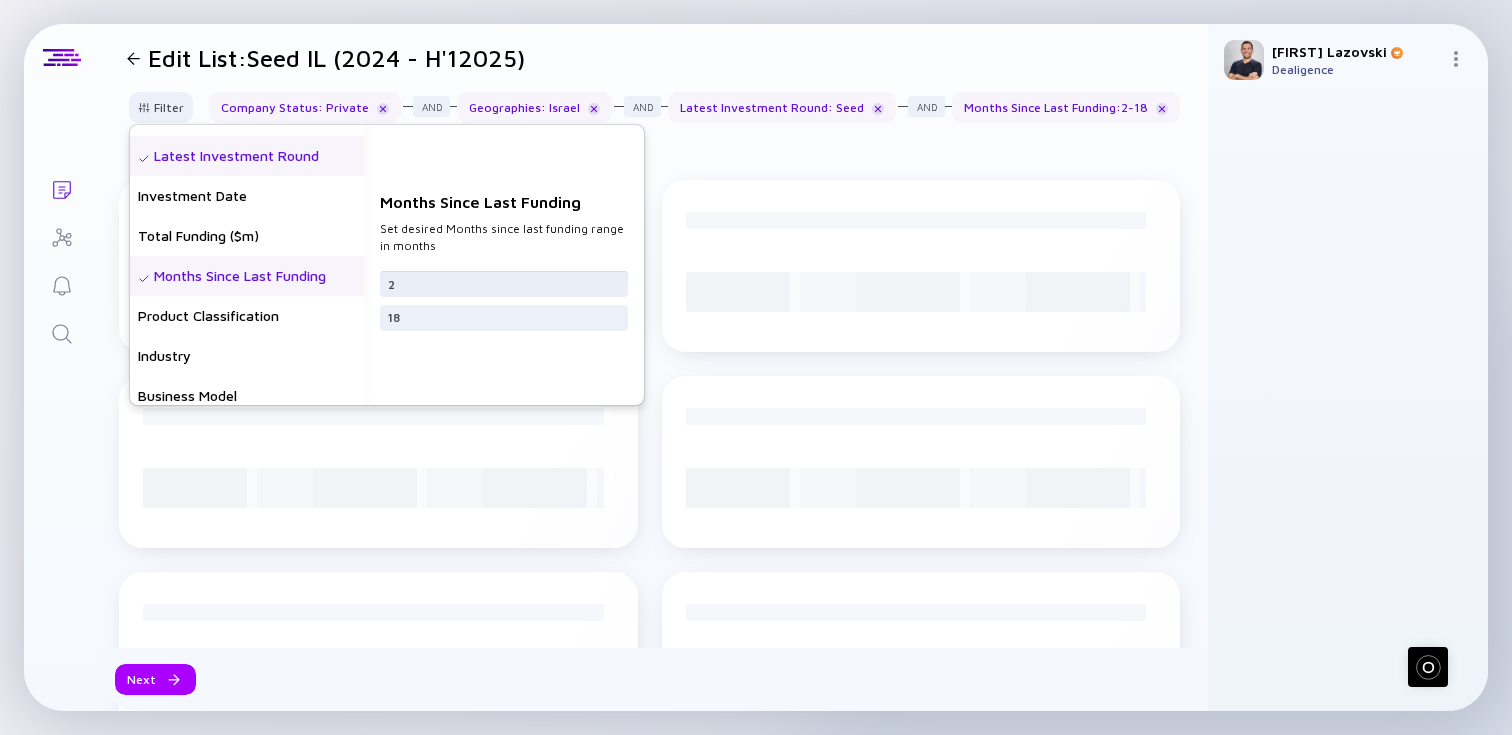 click on "2" at bounding box center [504, 284] 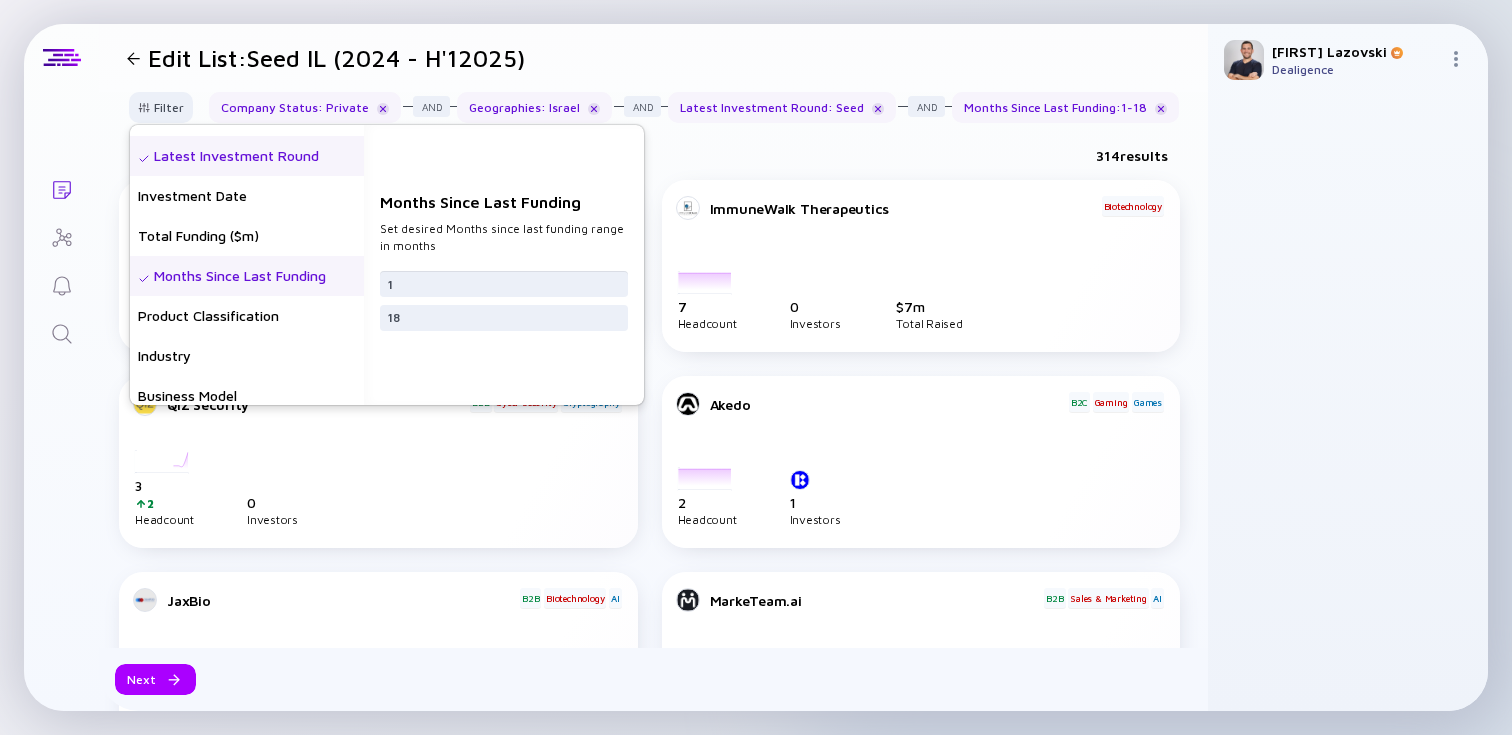 type on "1" 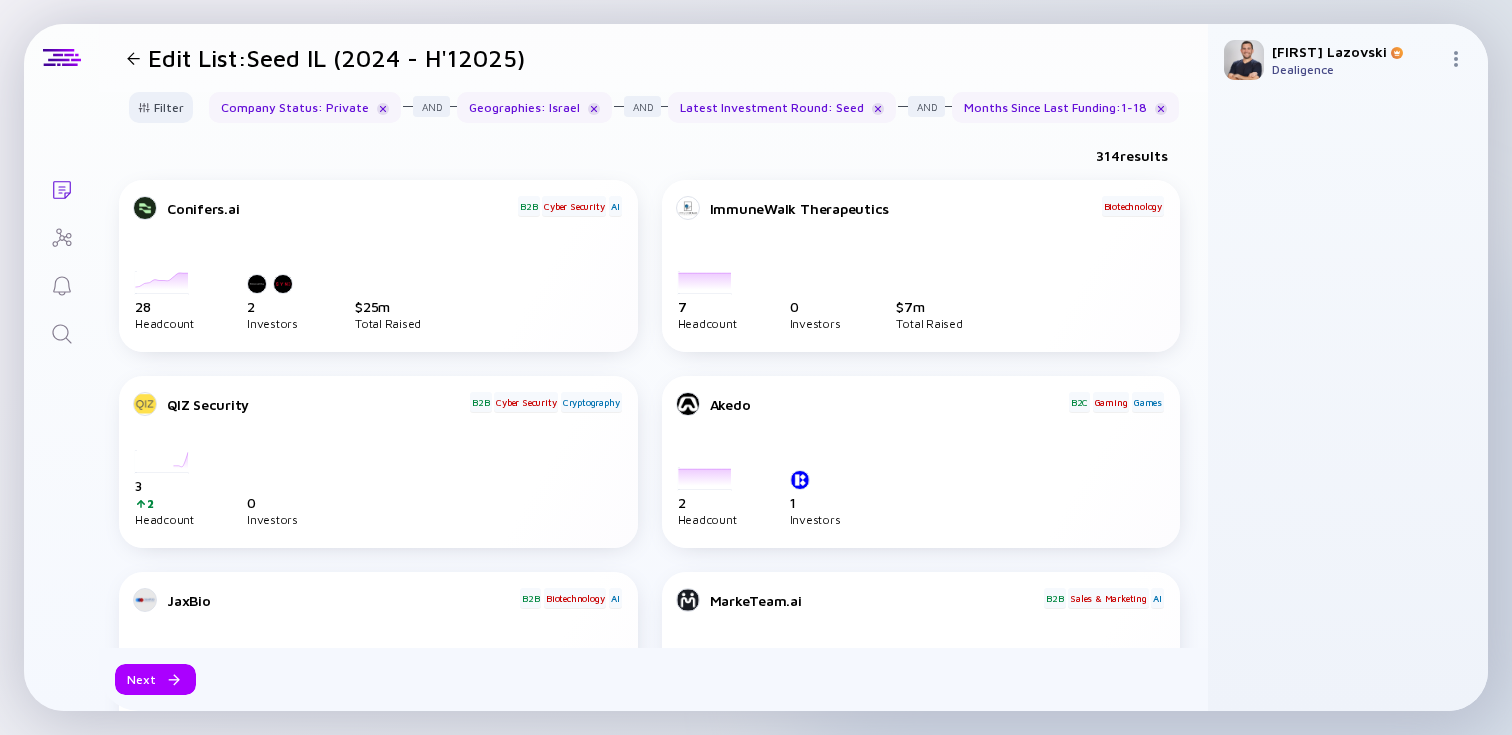 click on "Conifers.ai B2B Cyber Security AI [DATE] [DATE] [DATE] [DATE] [DATE] [DATE] [DATE] [DATE] [DATE] [DATE] [DATE] [DATE] [DATE] [NUMBER] [NUMBER] [NUMBER] [NUMBER] [NUMBER] [NUMBER] [NUMBER] [NUMBER] [NUMBER] [NUMBER] [NUMBER] headcount [NUMBER] Headcount [NUMBER] Investors $ [NUMBER]m Total Raised ImmuneWalk Therapeutics Biotechnology [DATE] [DATE] [DATE] [DATE] [DATE] [DATE] [DATE] [DATE] [DATE] [DATE] [DATE] [DATE] [DATE] [NUMBER] [NUMBER] [NUMBER] [NUMBER] [NUMBER] [NUMBER] [NUMBER] headcount [NUMBER] Headcount [NUMBER] Investors $ [NUMBER]m Total Raised QIZ Security B2B Cyber Security Cryptography [DATE] [DATE] [DATE] [DATE] [DATE] [DATE] [DATE] [DATE] [DATE] [DATE] [DATE] [DATE] [DATE] [NUMBER] [NUMBER] [NUMBER] [NUMBER] [NUMBER] [NUMBER] headcount [NUMBER] [NUMBER] Headcount [NUMBER] Investors Akedo B2C Gaming Games [DATE] [DATE] [DATE] [DATE] [DATE] [DATE] [DATE] [DATE] [DATE] [DATE] [DATE] [DATE] [DATE] [NUMBER] [NUMBER] [NUMBER] [NUMBER] [NUMBER] [NUMBER] [NUMBER] [NUMBER] [NUMBER] [NUMBER] [NUMBER] headcount [NUMBER] Headcount [NUMBER] Investors JaxBio B2B Biotechnology AI [DATE] [DATE] [NUMBER] [NUMBER] [NUMBER] [NUMBER]" at bounding box center [653, 1192] 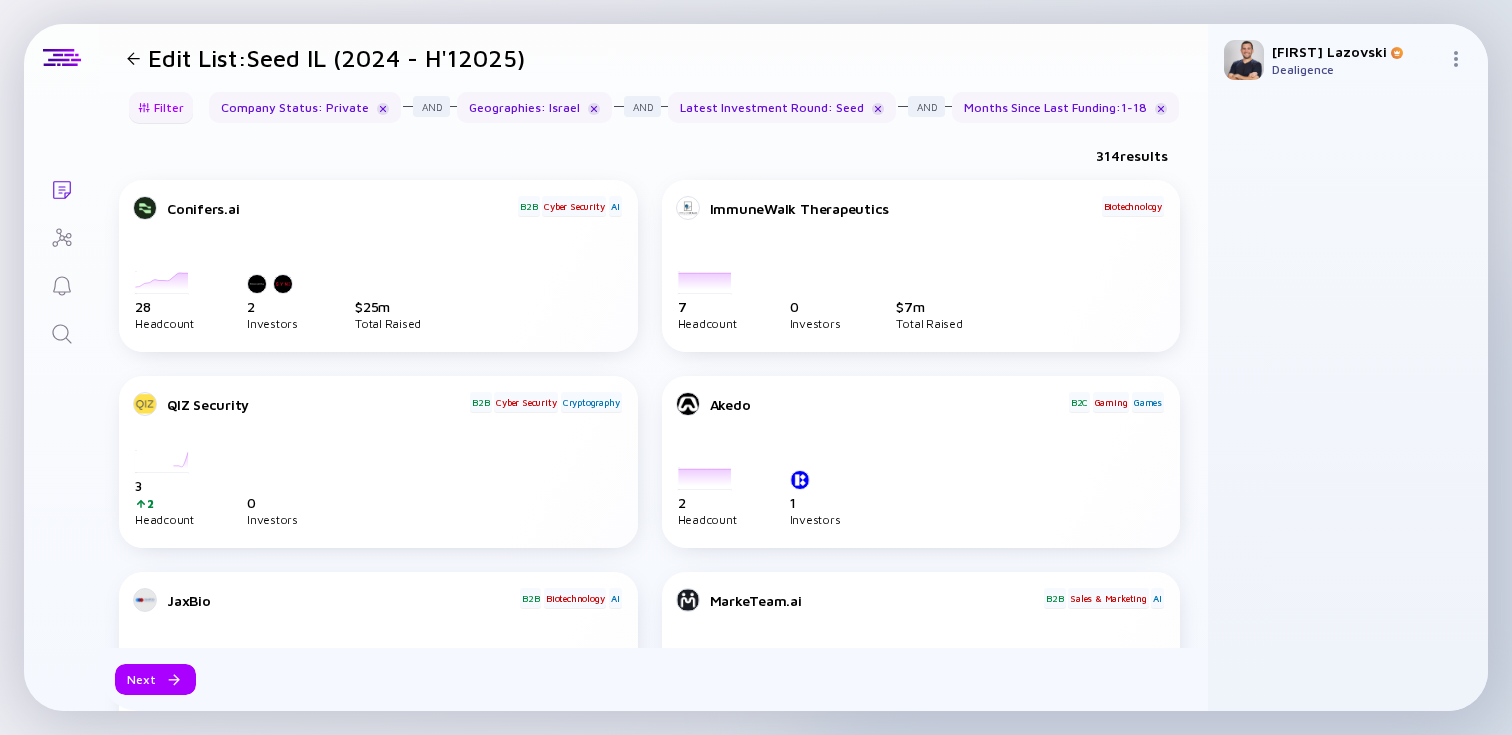 click on "Filter" at bounding box center (161, 107) 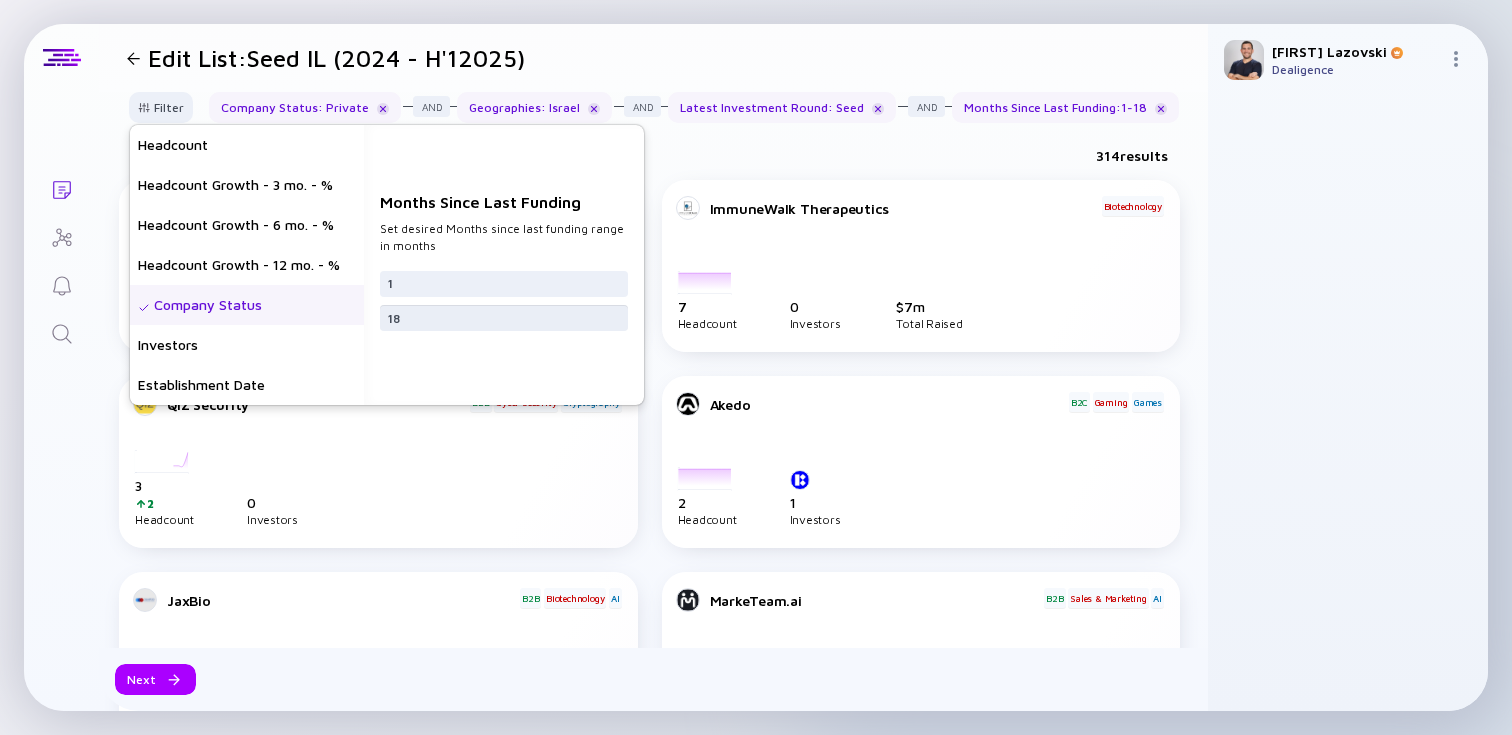 click on "18" at bounding box center (504, 318) 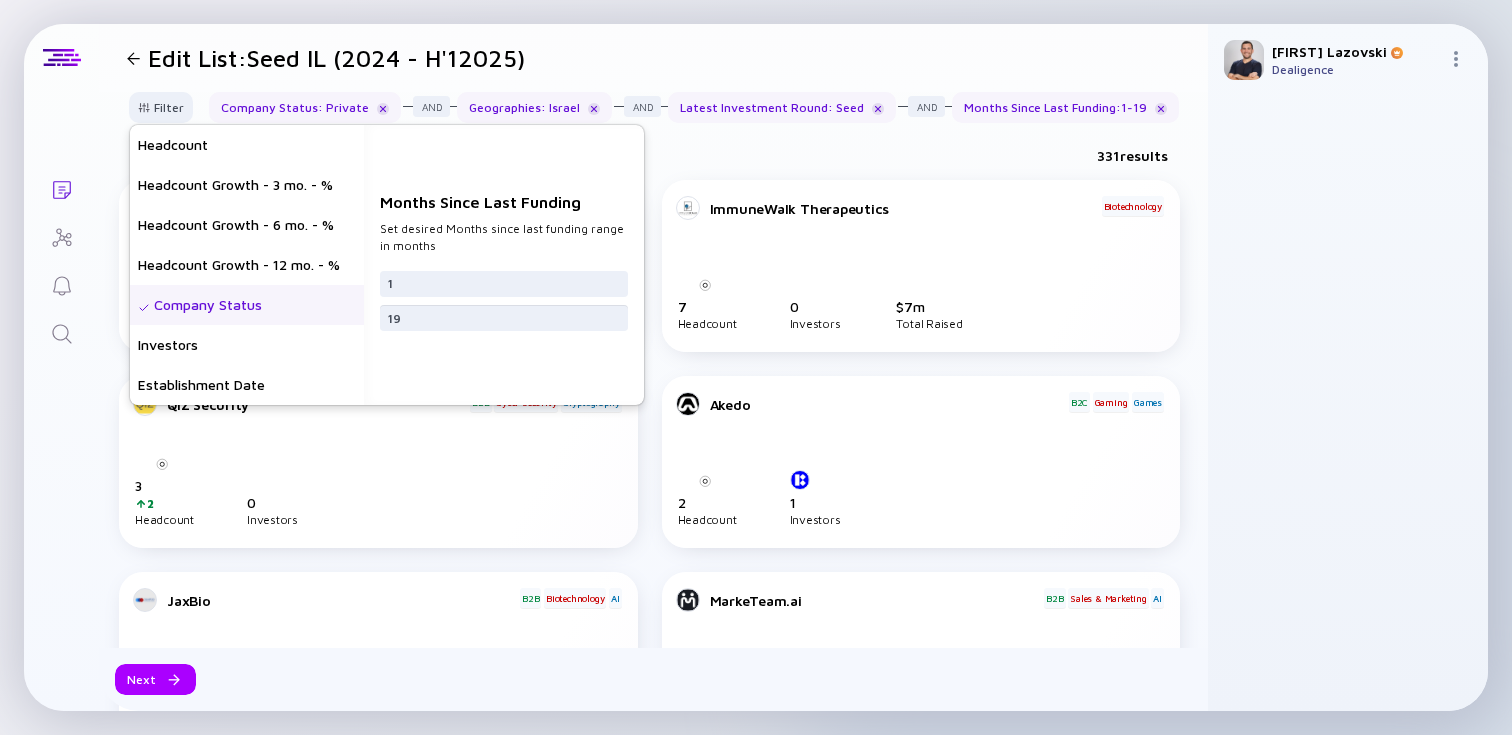 type on "19" 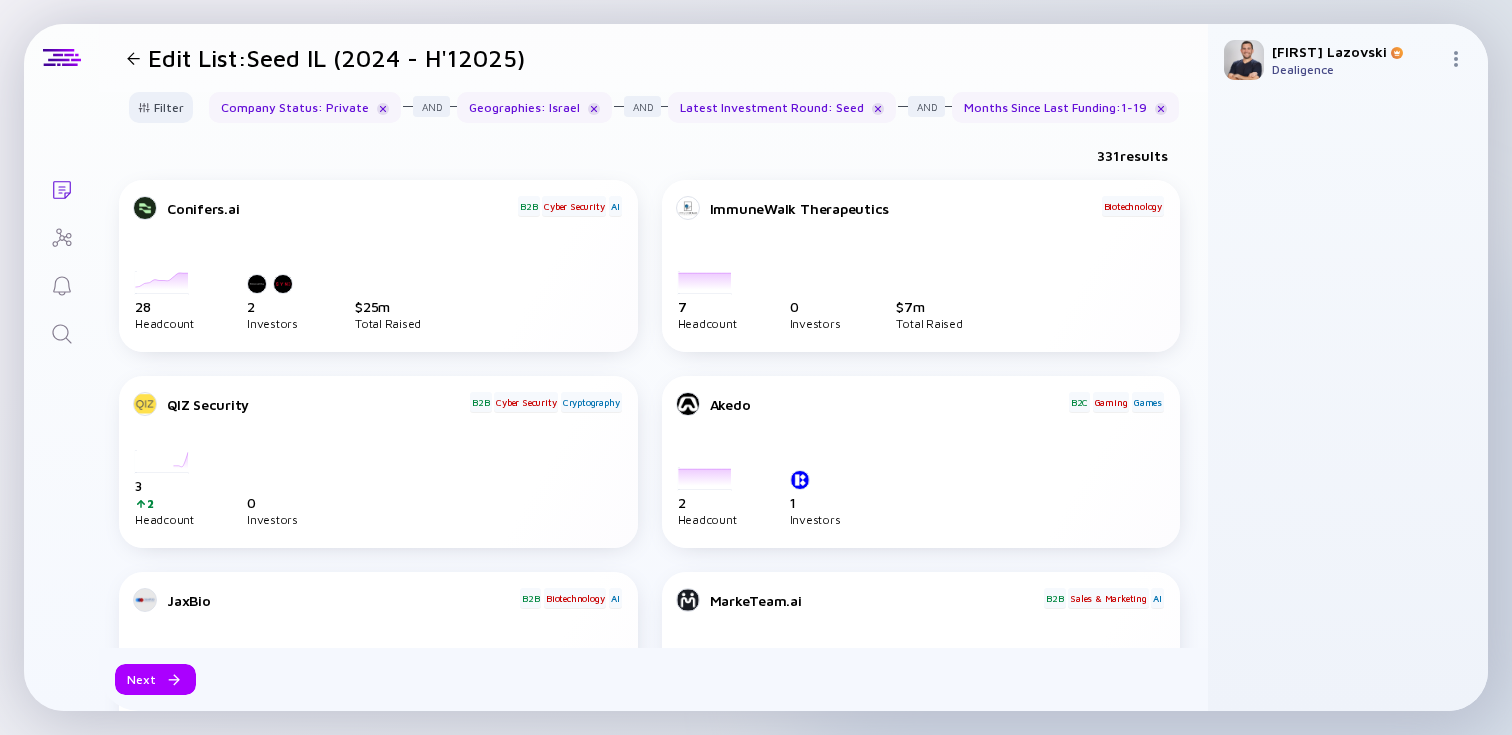 click on "331  results" at bounding box center (653, 159) 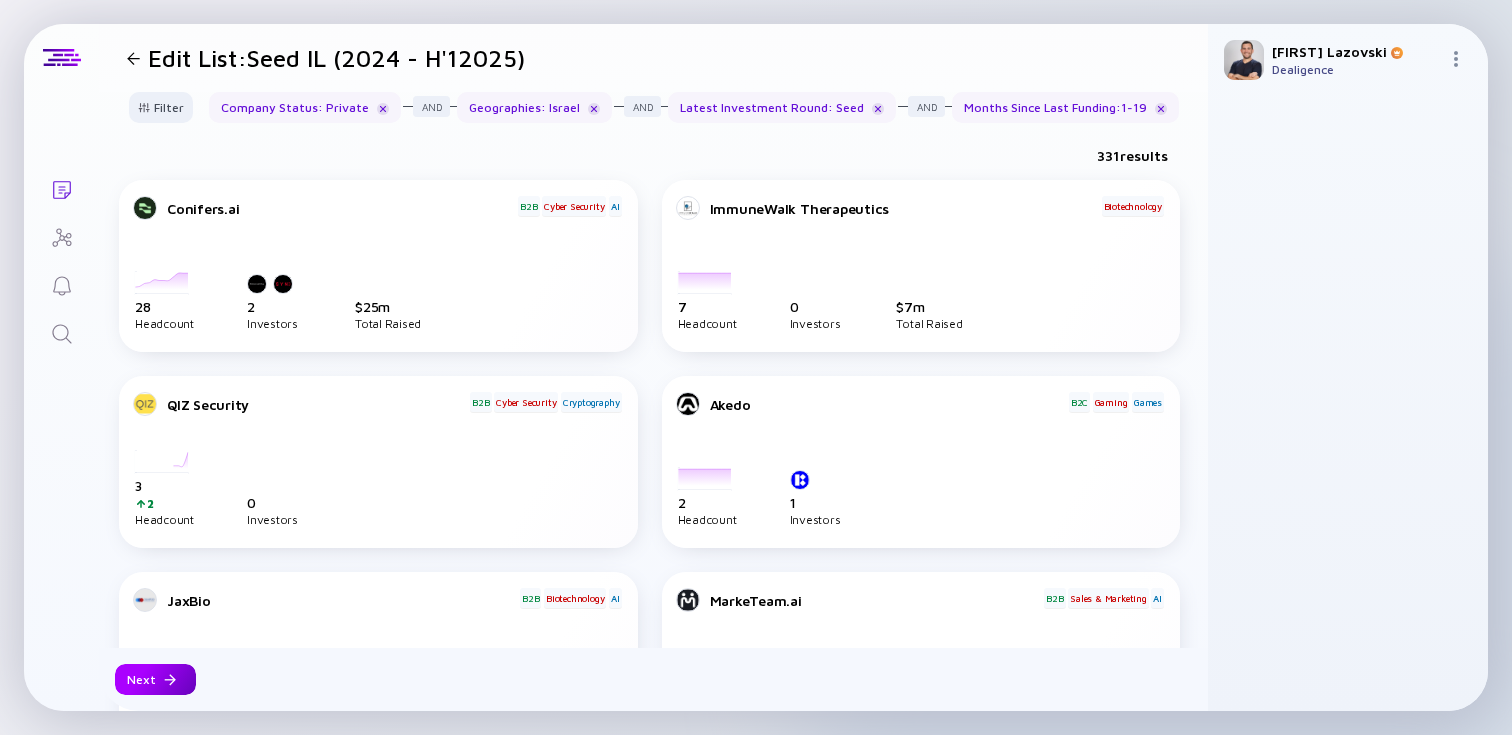 click on "Next" at bounding box center [155, 679] 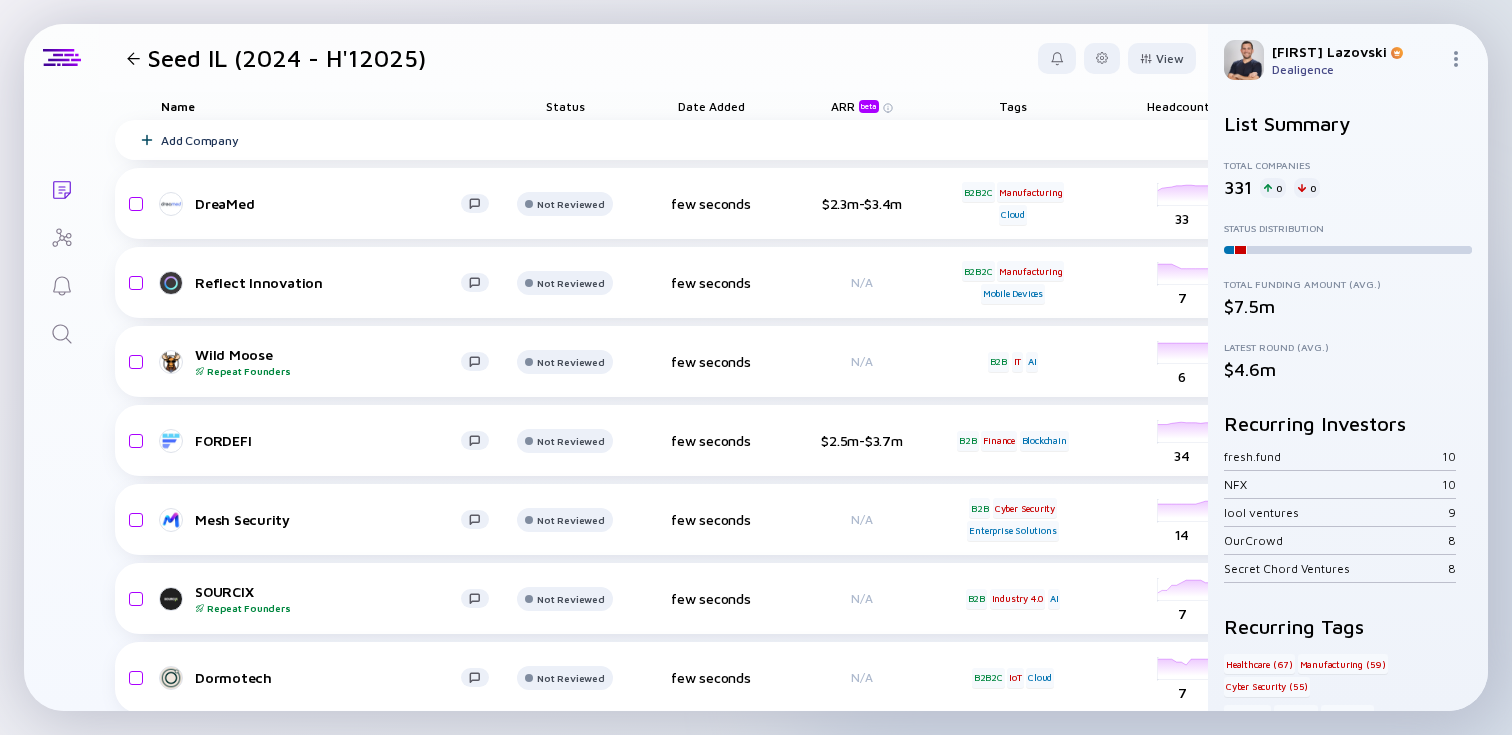 click at bounding box center (133, 58) 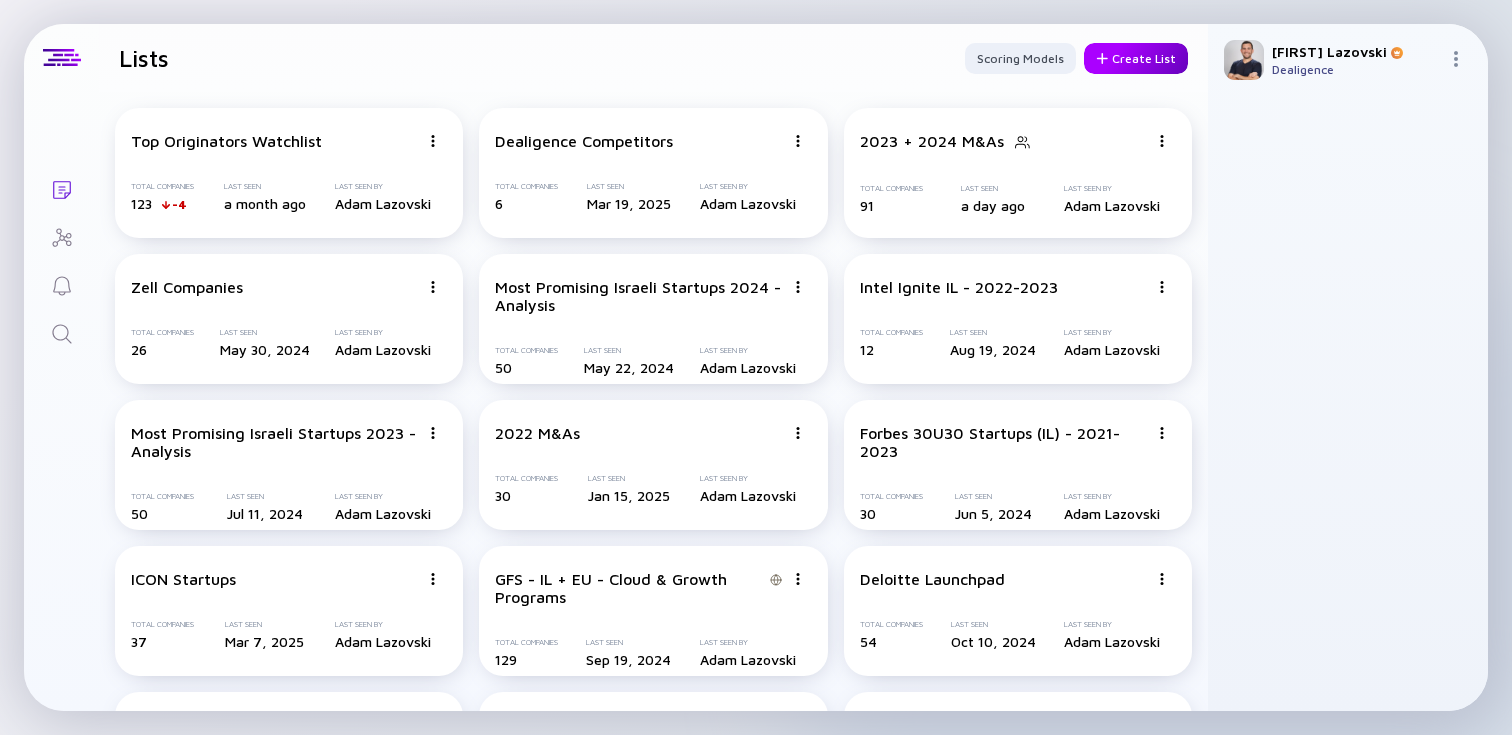 click on "Create List" at bounding box center (1136, 58) 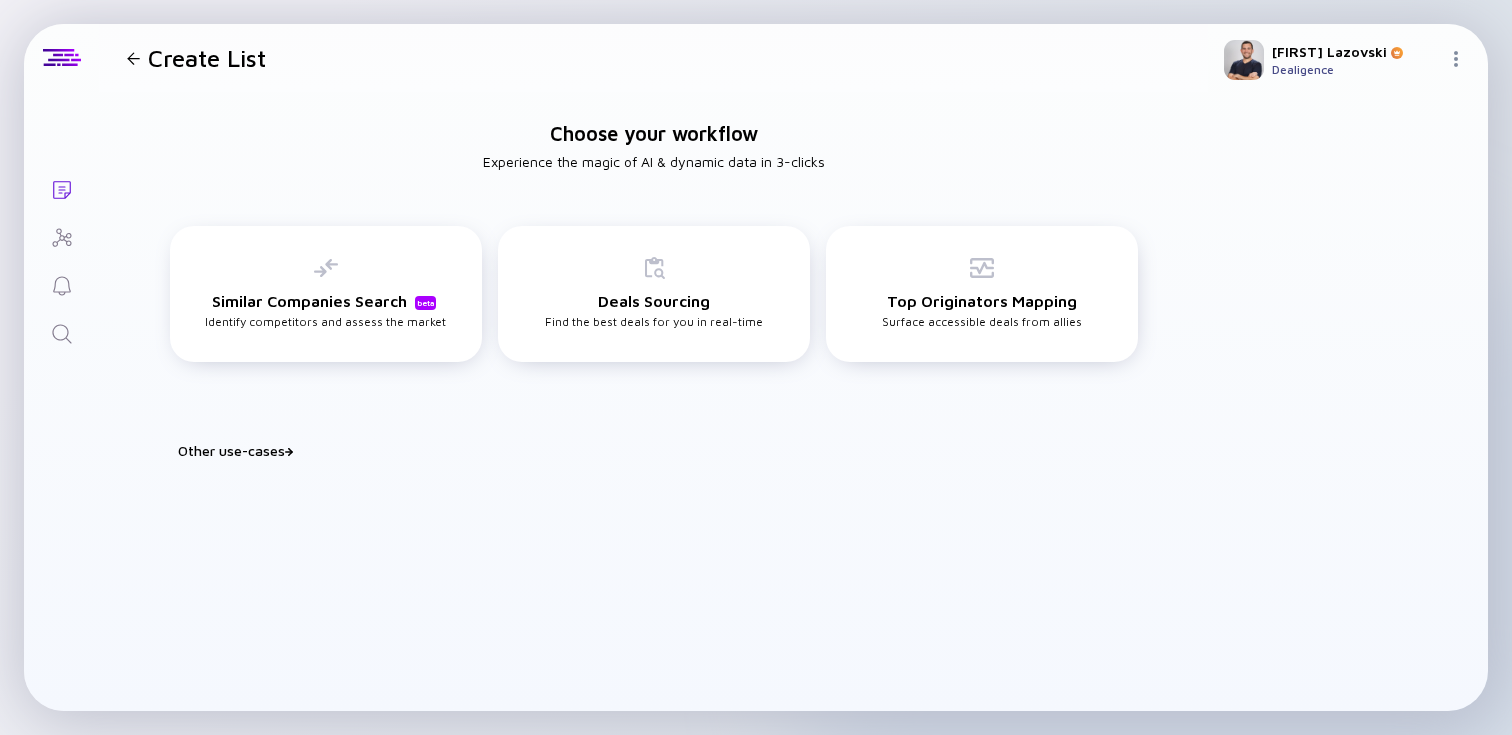 click on "Other use-cases" at bounding box center (666, 450) 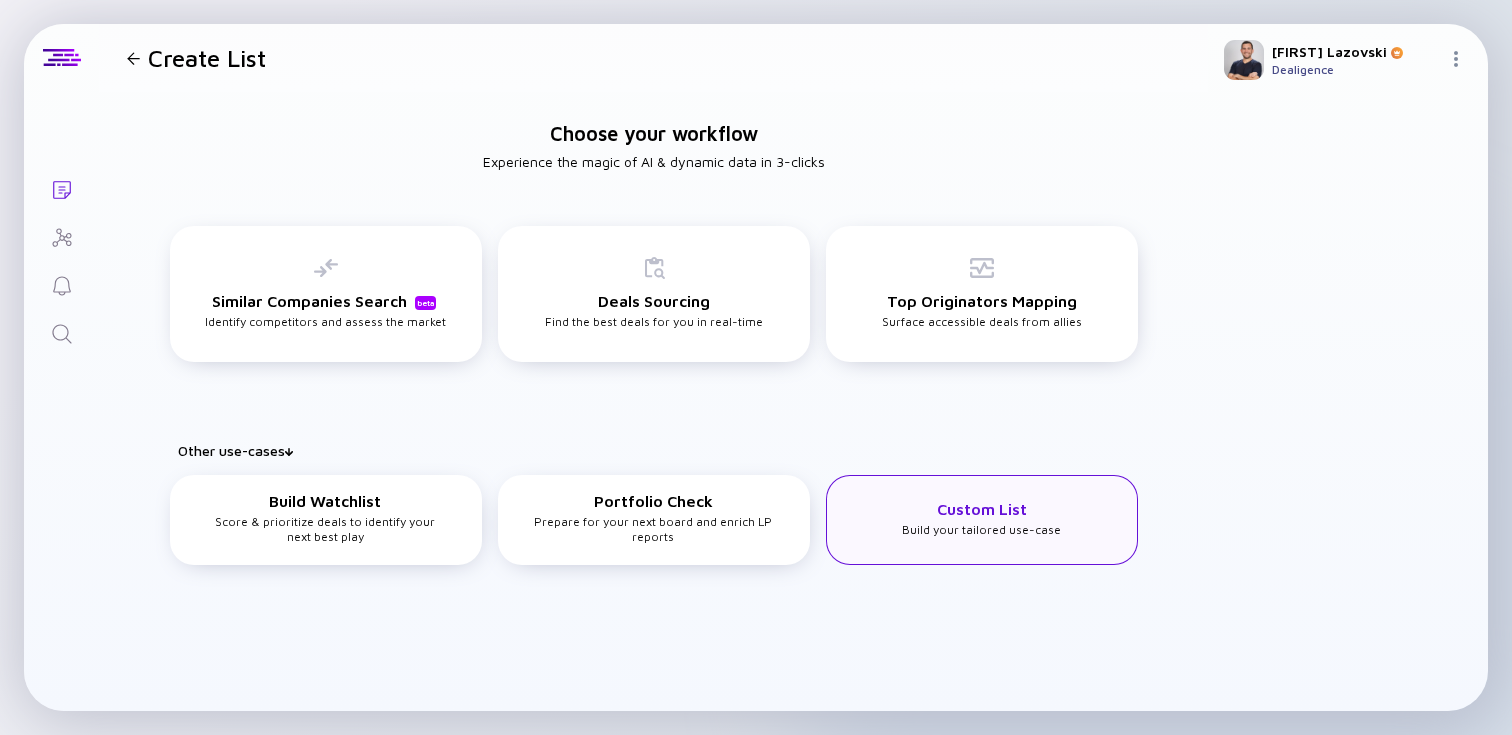 click on "Custom List" at bounding box center [982, 509] 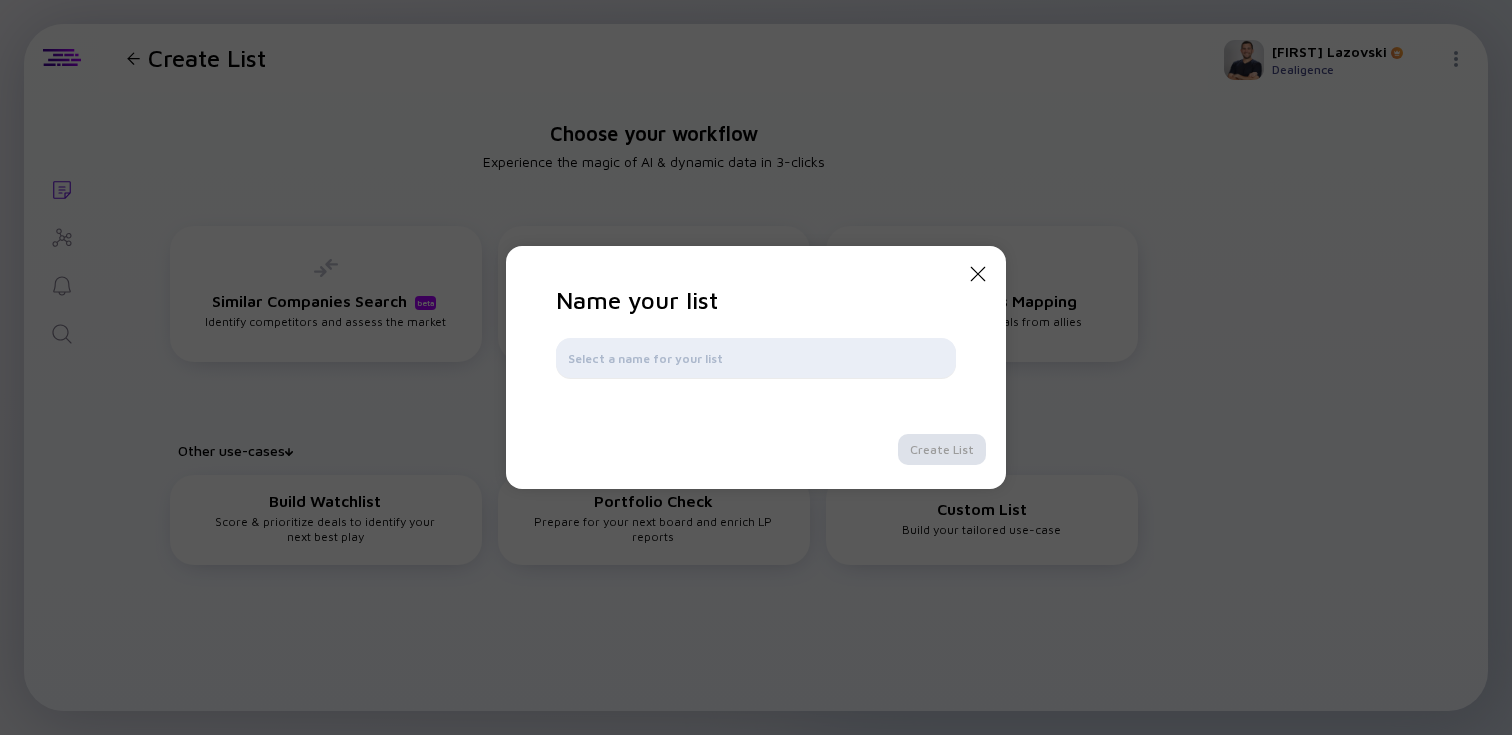 type on "ד" 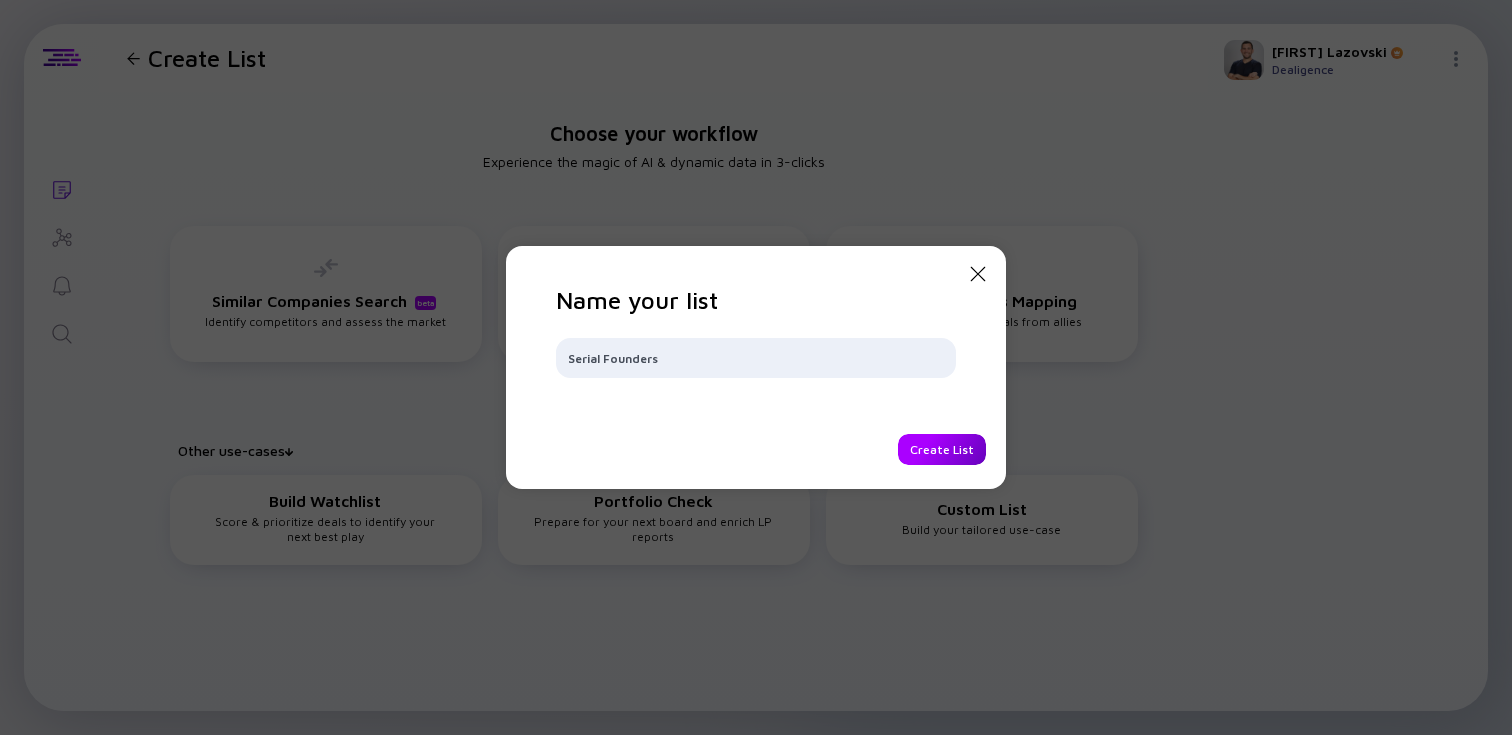 type on "Serial Founders" 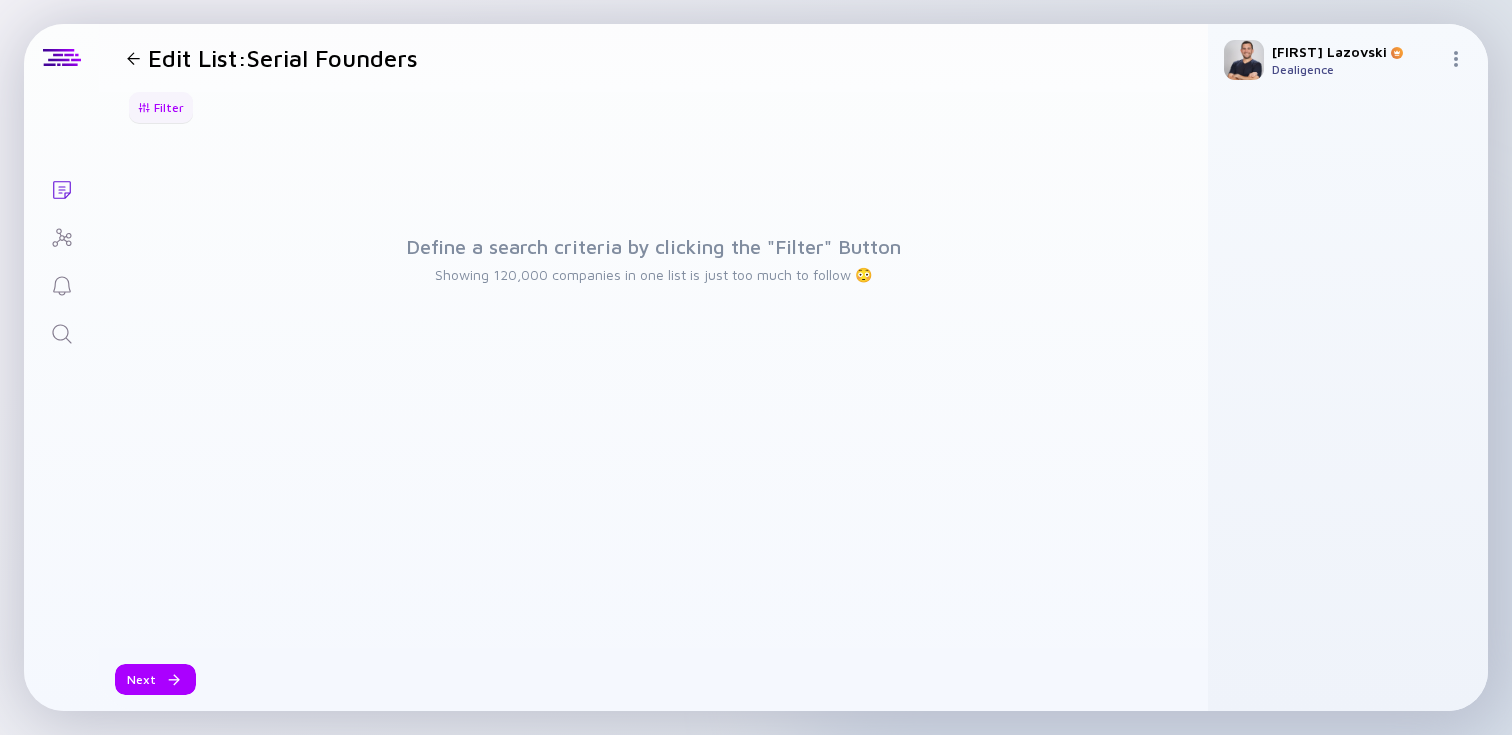 click on "Filter" at bounding box center [161, 107] 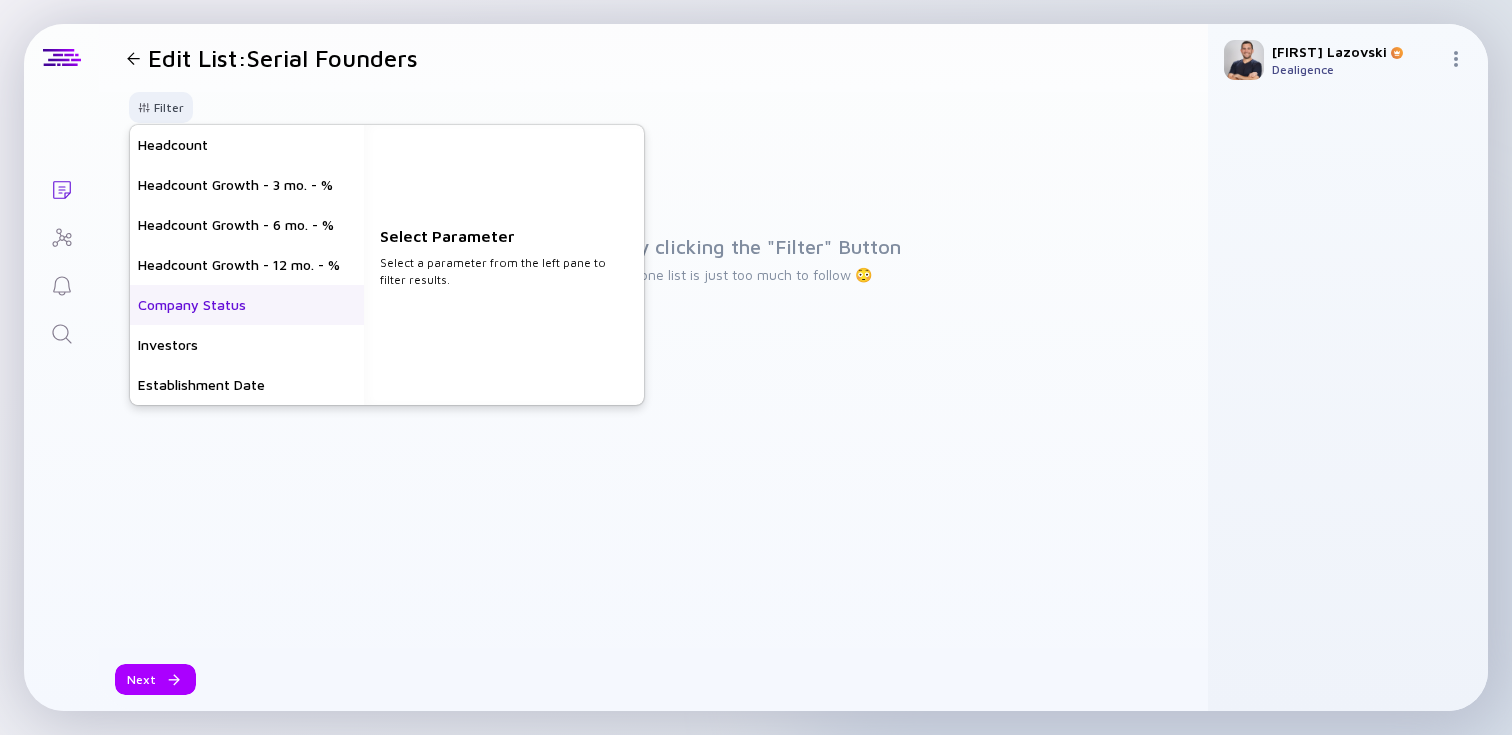 click on "Company Status" at bounding box center (247, 305) 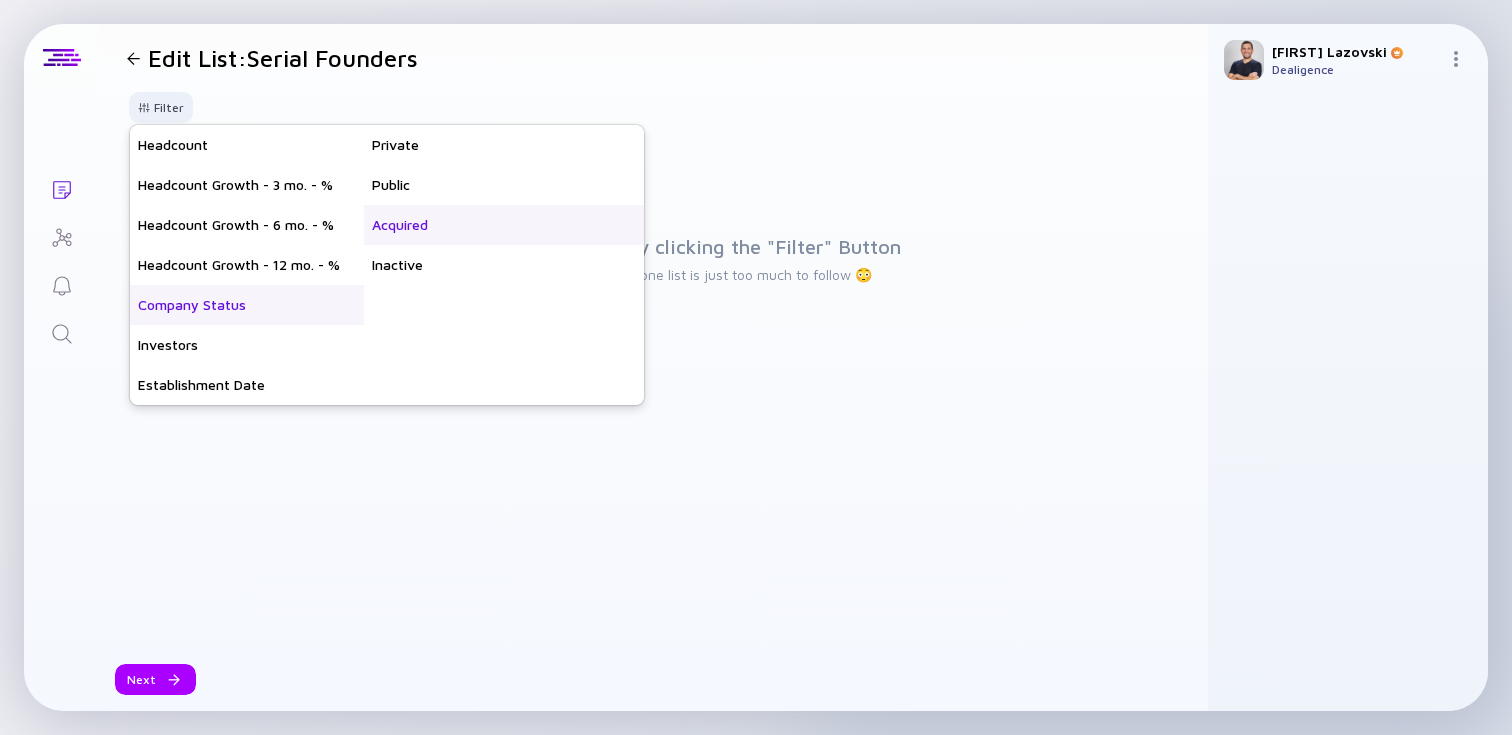 click on "Acquired" at bounding box center (504, 225) 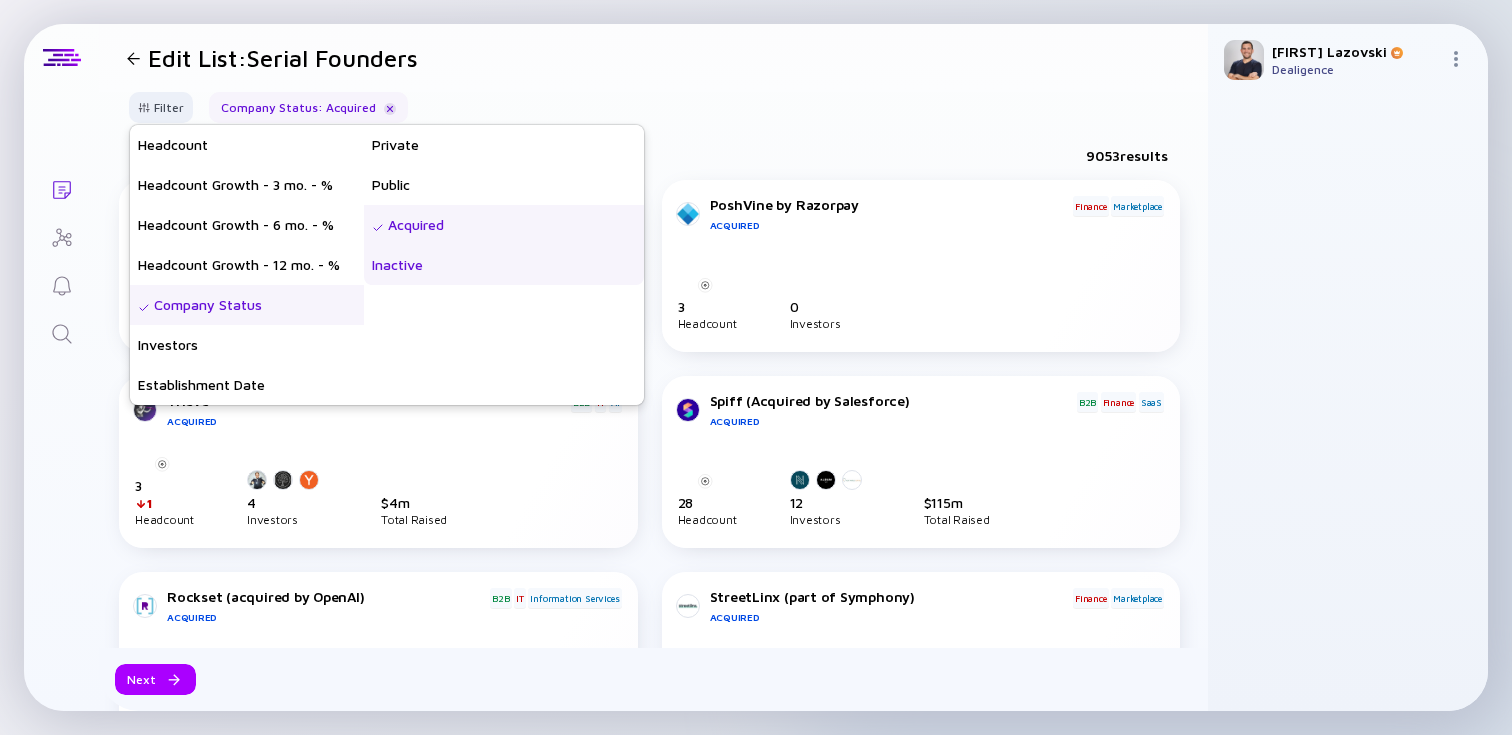 click on "Inactive" at bounding box center (504, 265) 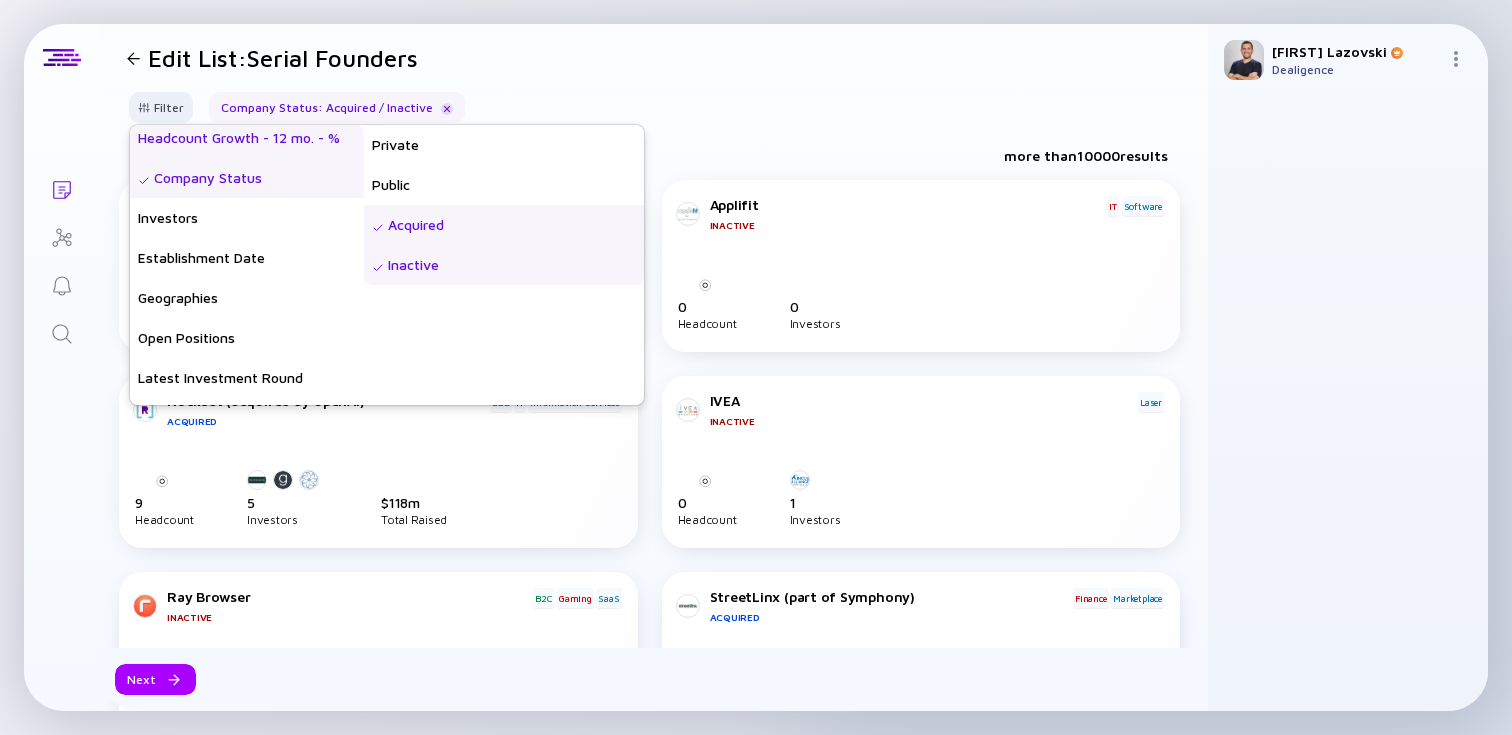 scroll, scrollTop: 132, scrollLeft: 0, axis: vertical 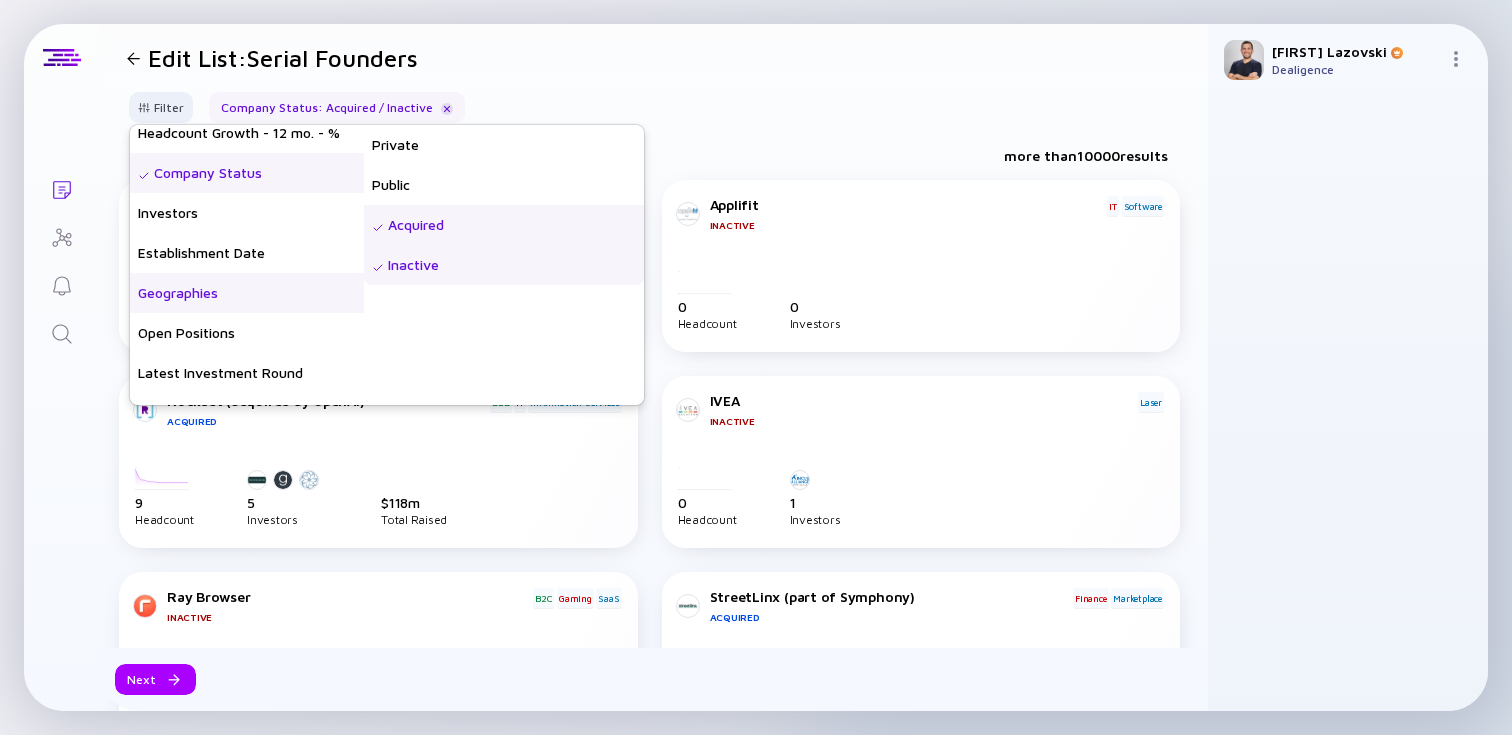click on "Geographies" at bounding box center [247, 293] 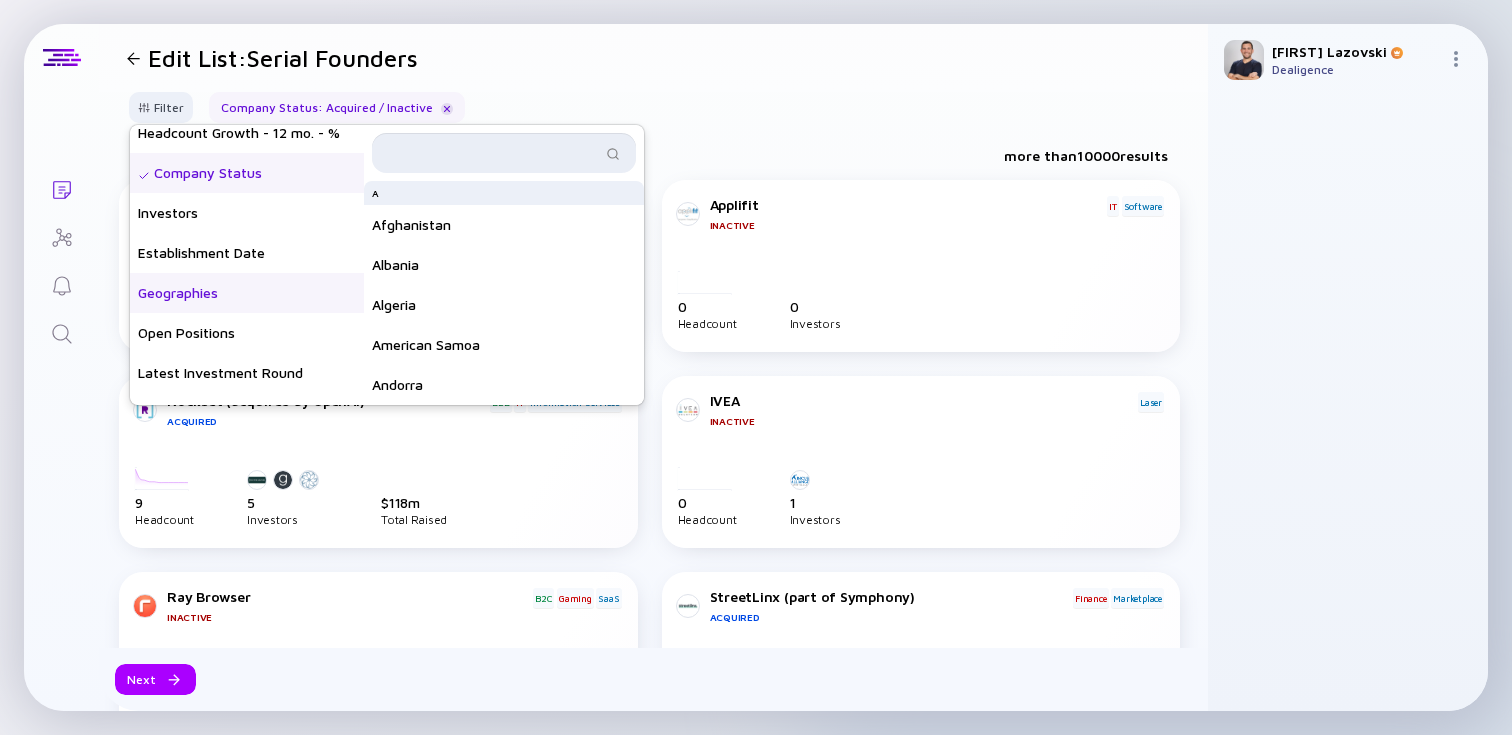 click at bounding box center (492, 153) 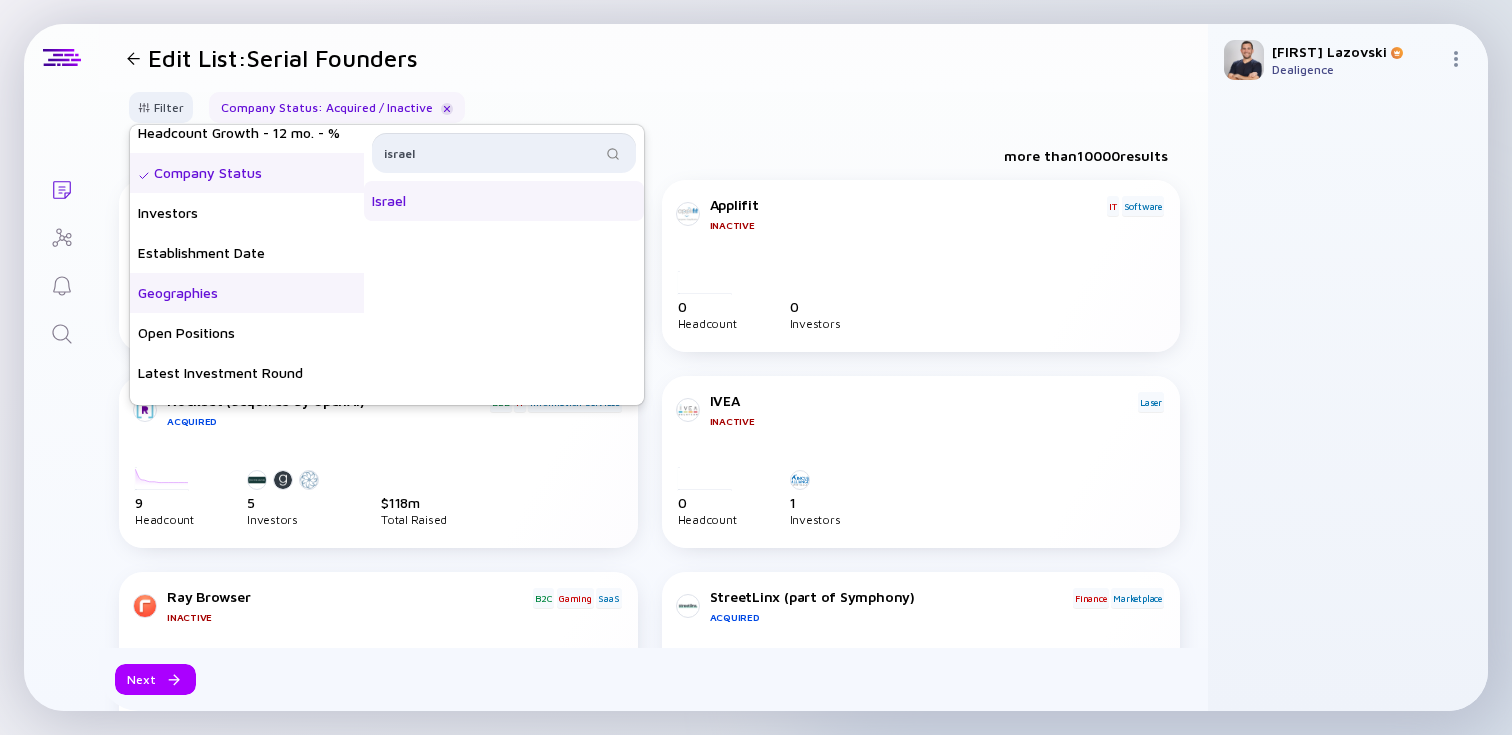 type on "israel" 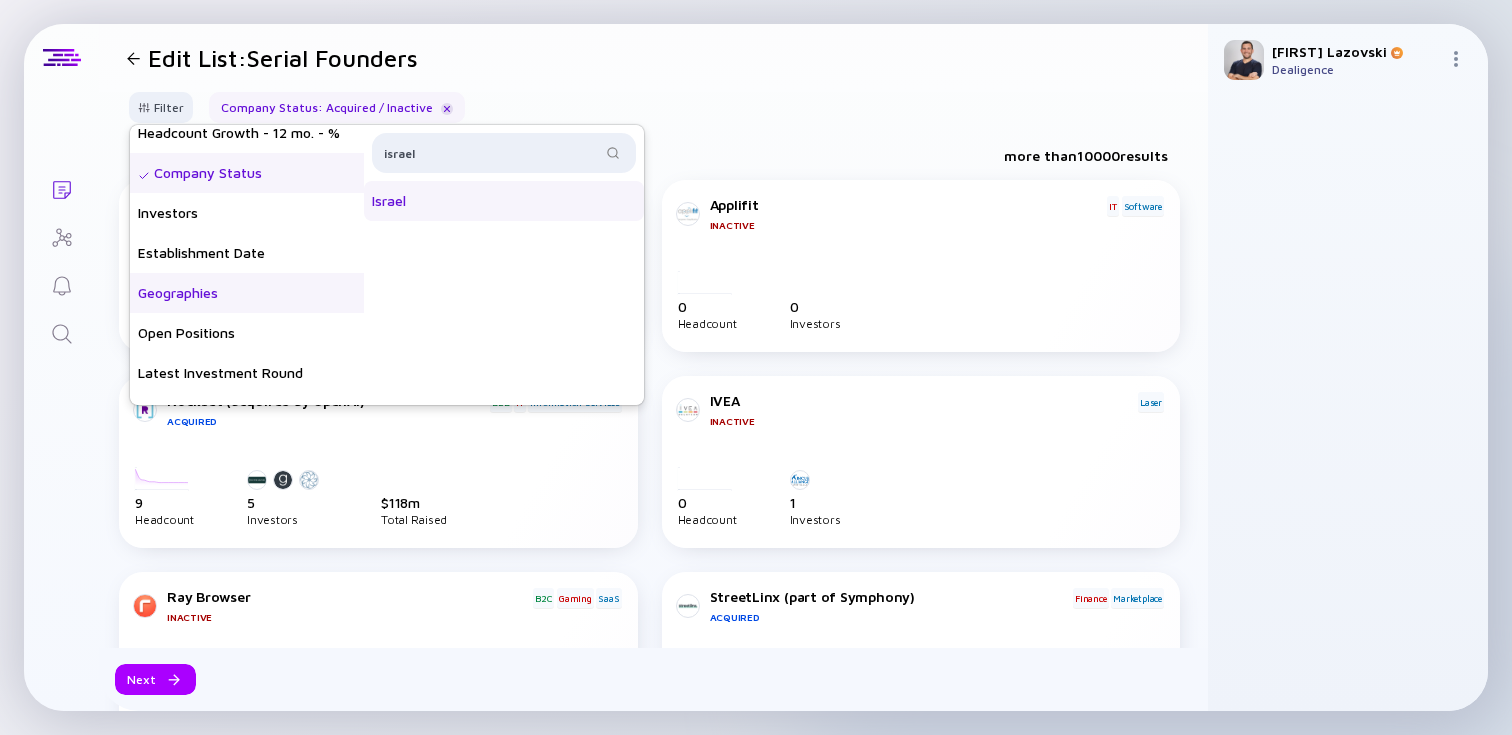 click on "Israel" at bounding box center [504, 201] 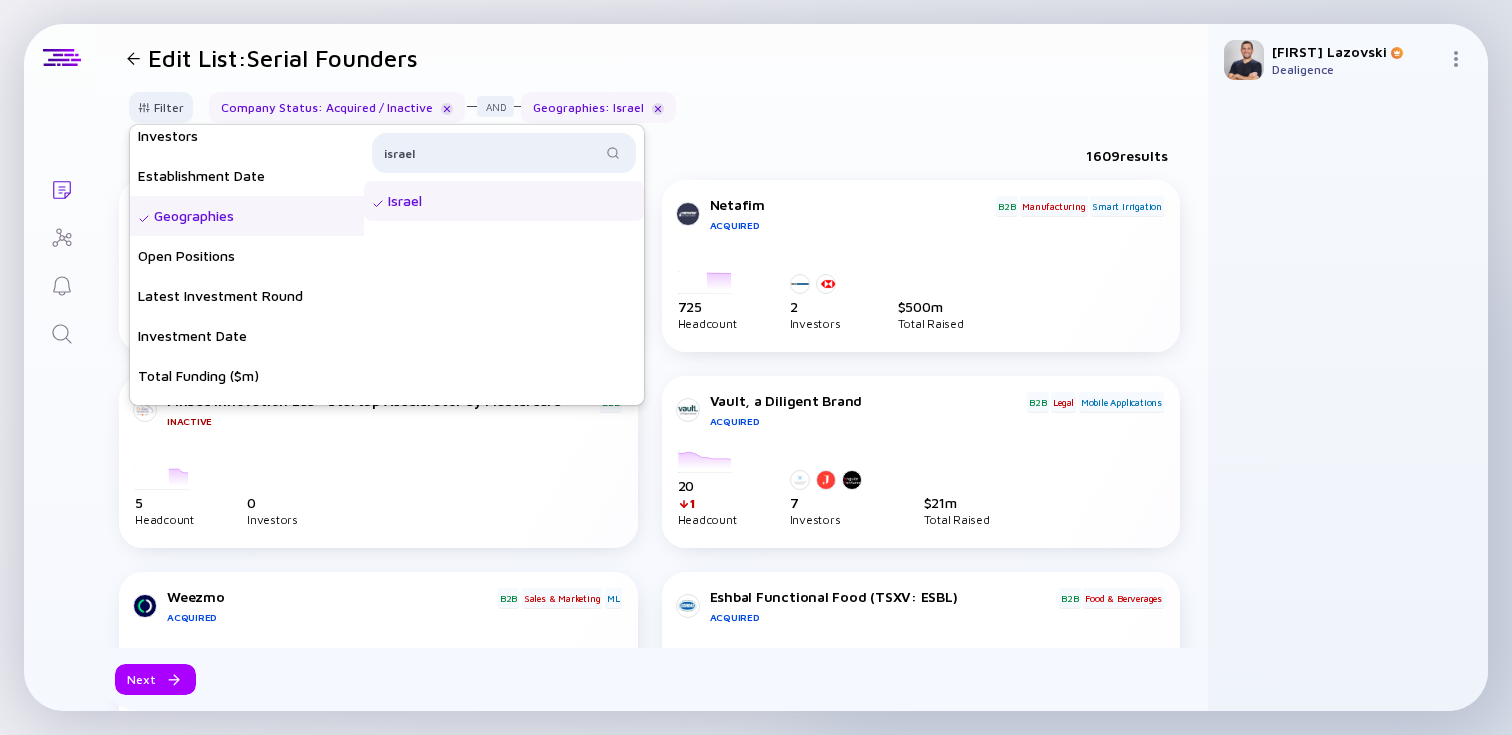 scroll, scrollTop: 224, scrollLeft: 0, axis: vertical 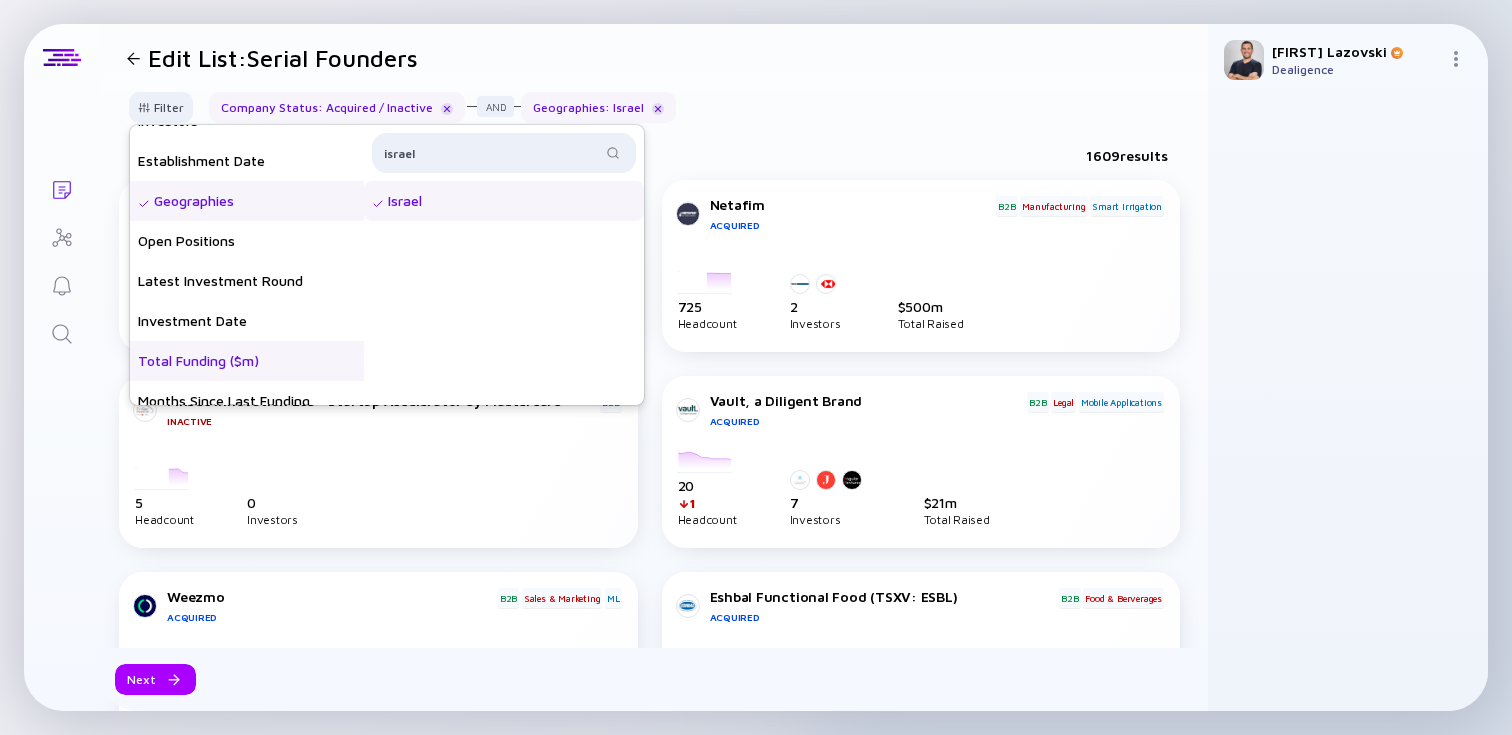 click on "Total Funding ($m)" at bounding box center [247, 361] 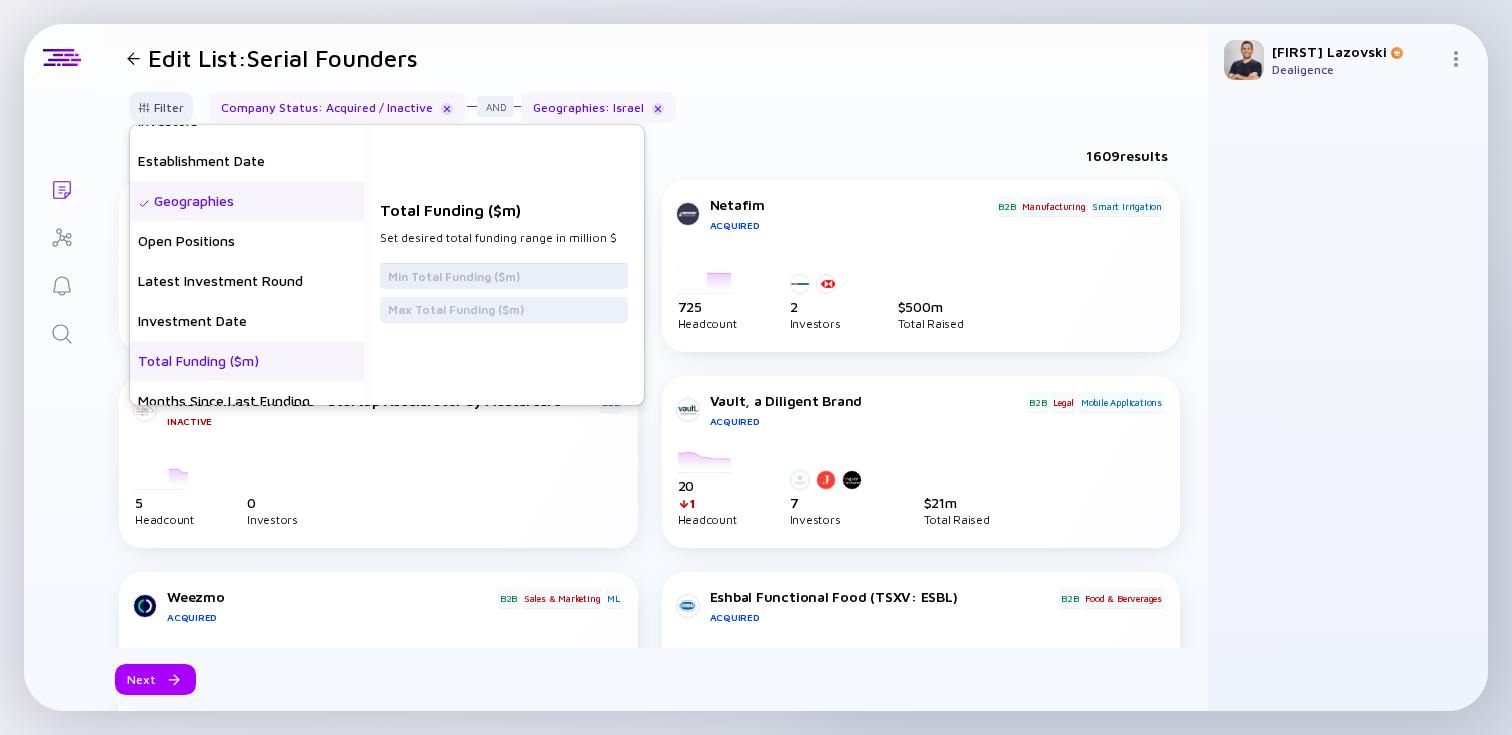 click at bounding box center [504, 276] 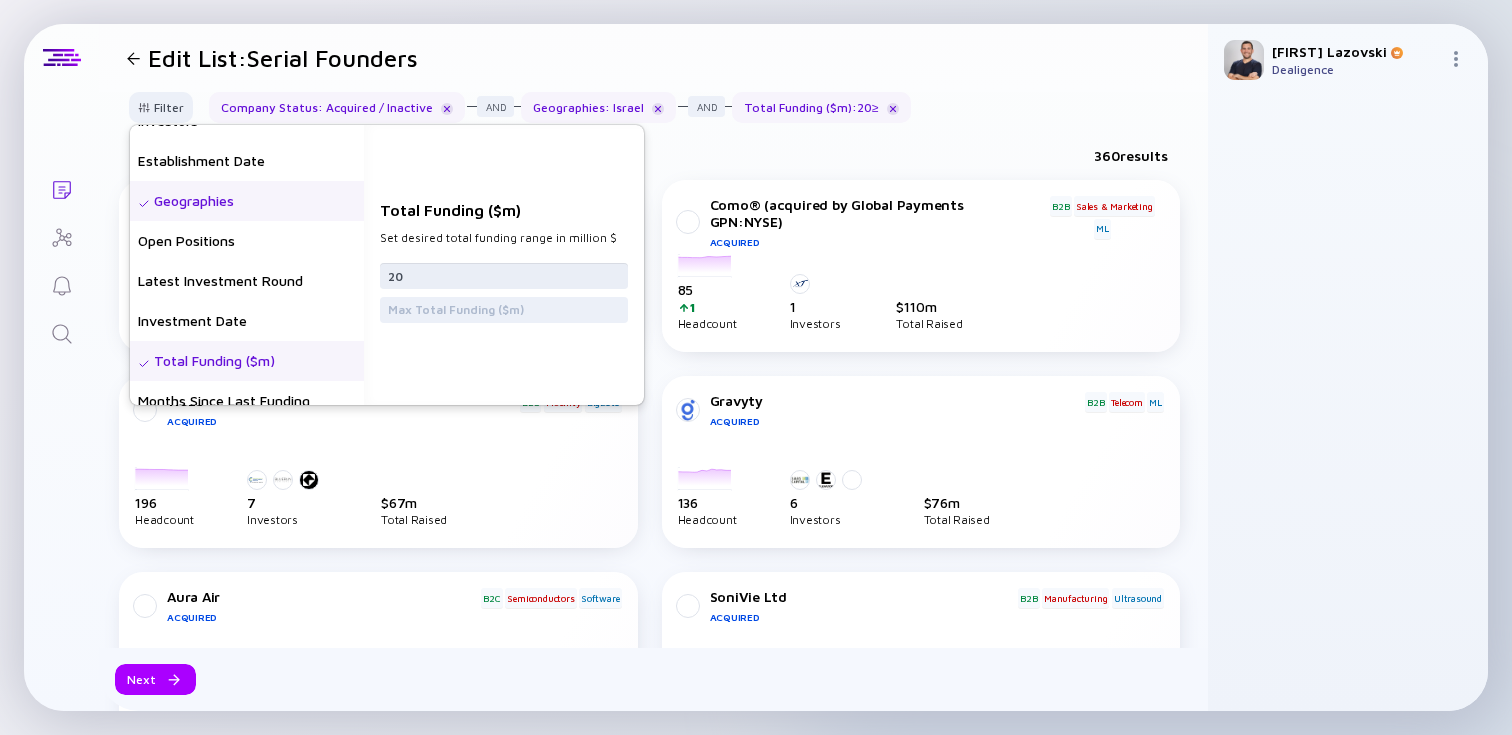 type on "2" 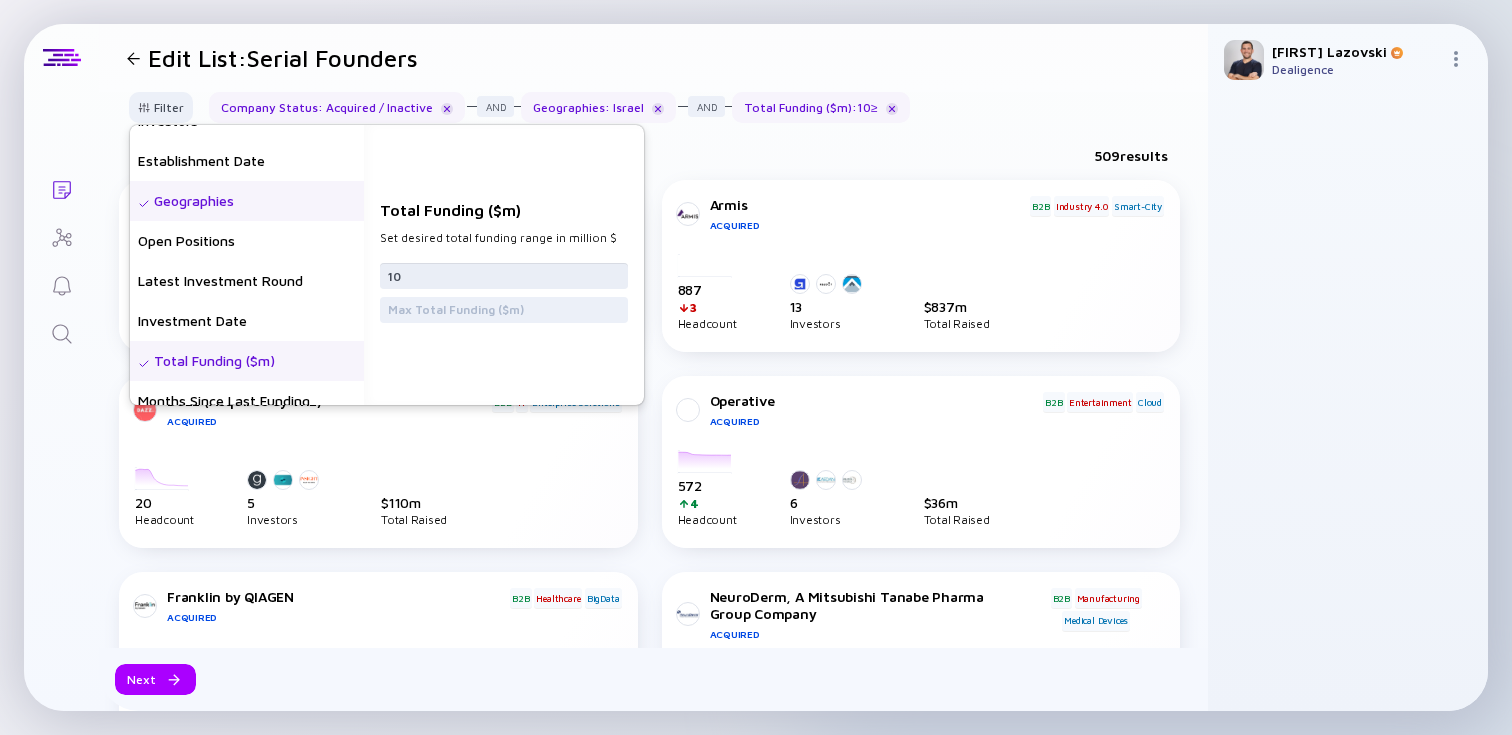 type on "1" 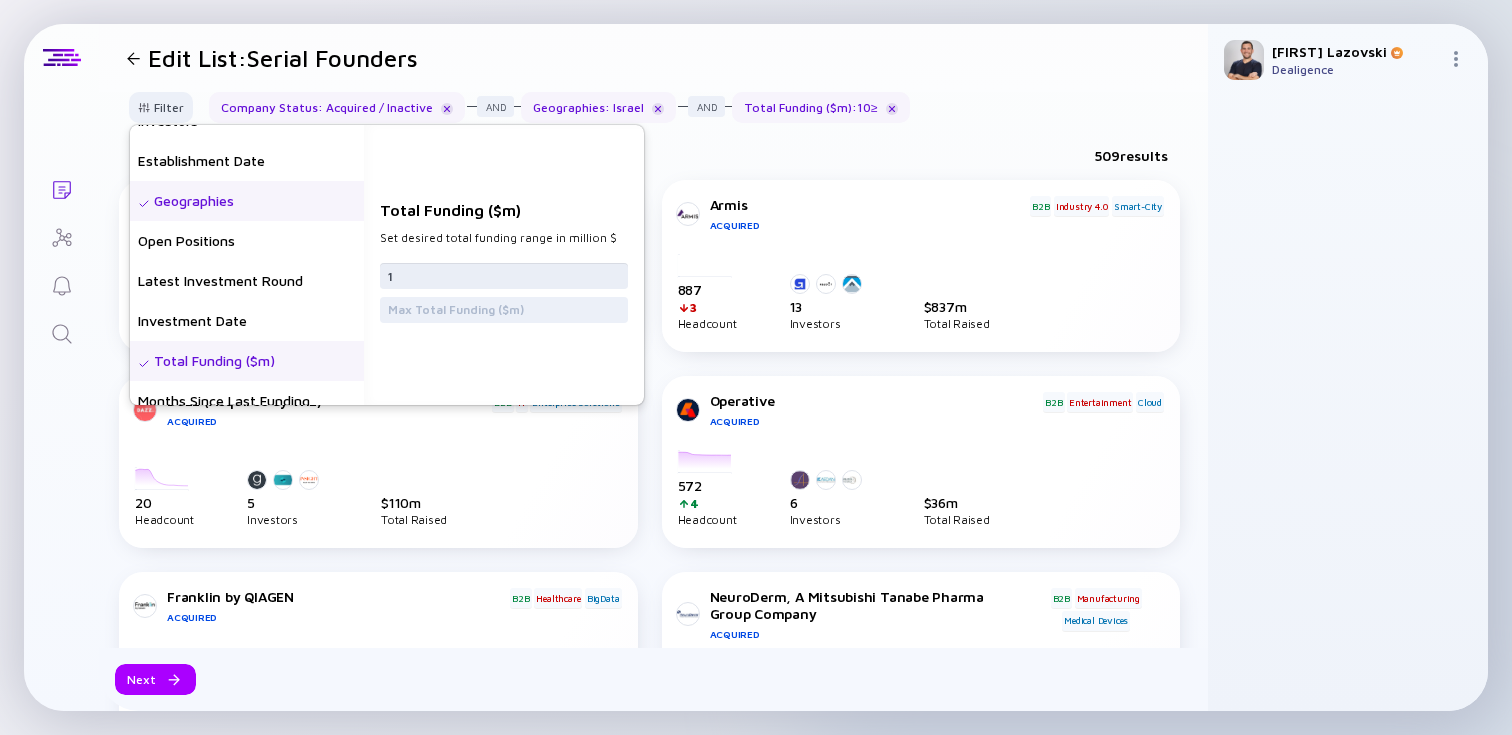 type 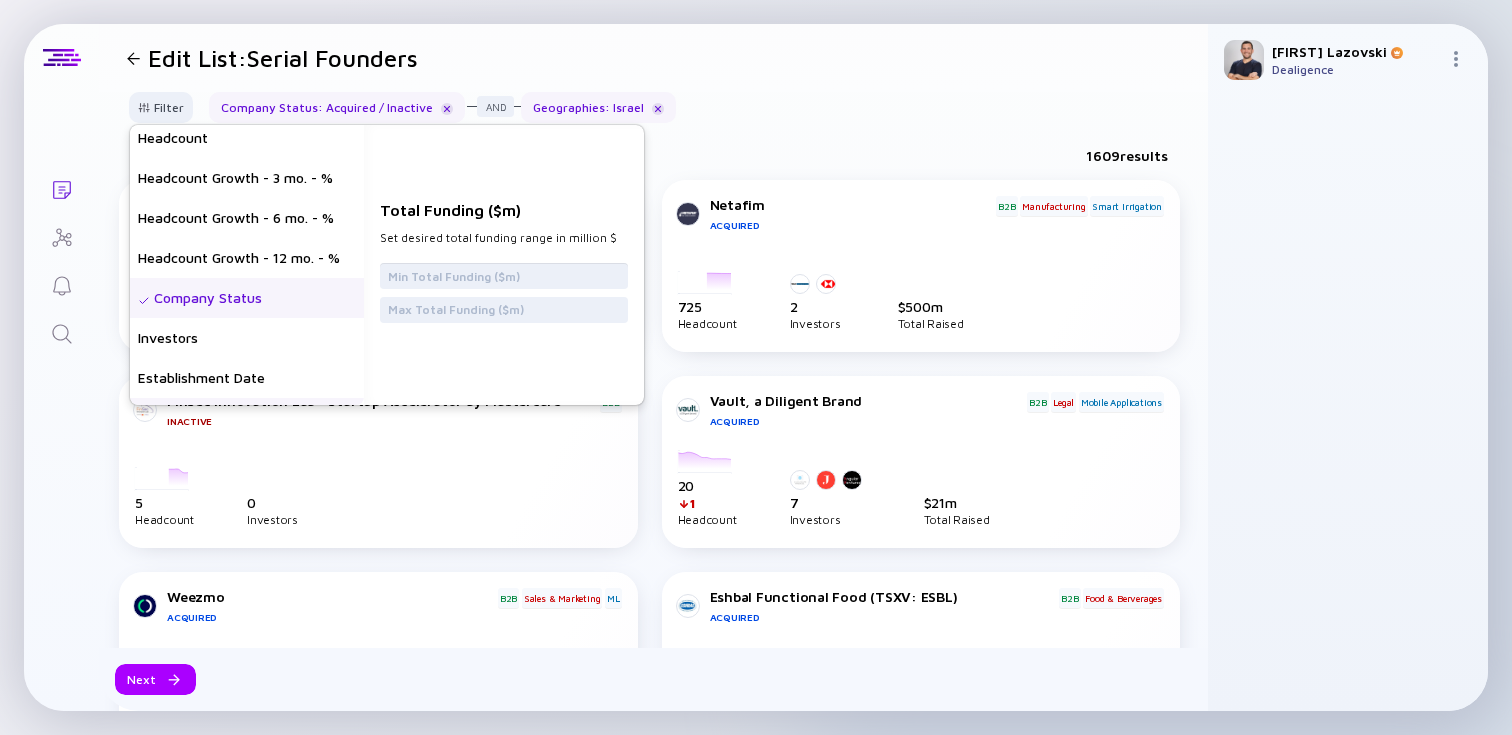 scroll, scrollTop: 0, scrollLeft: 0, axis: both 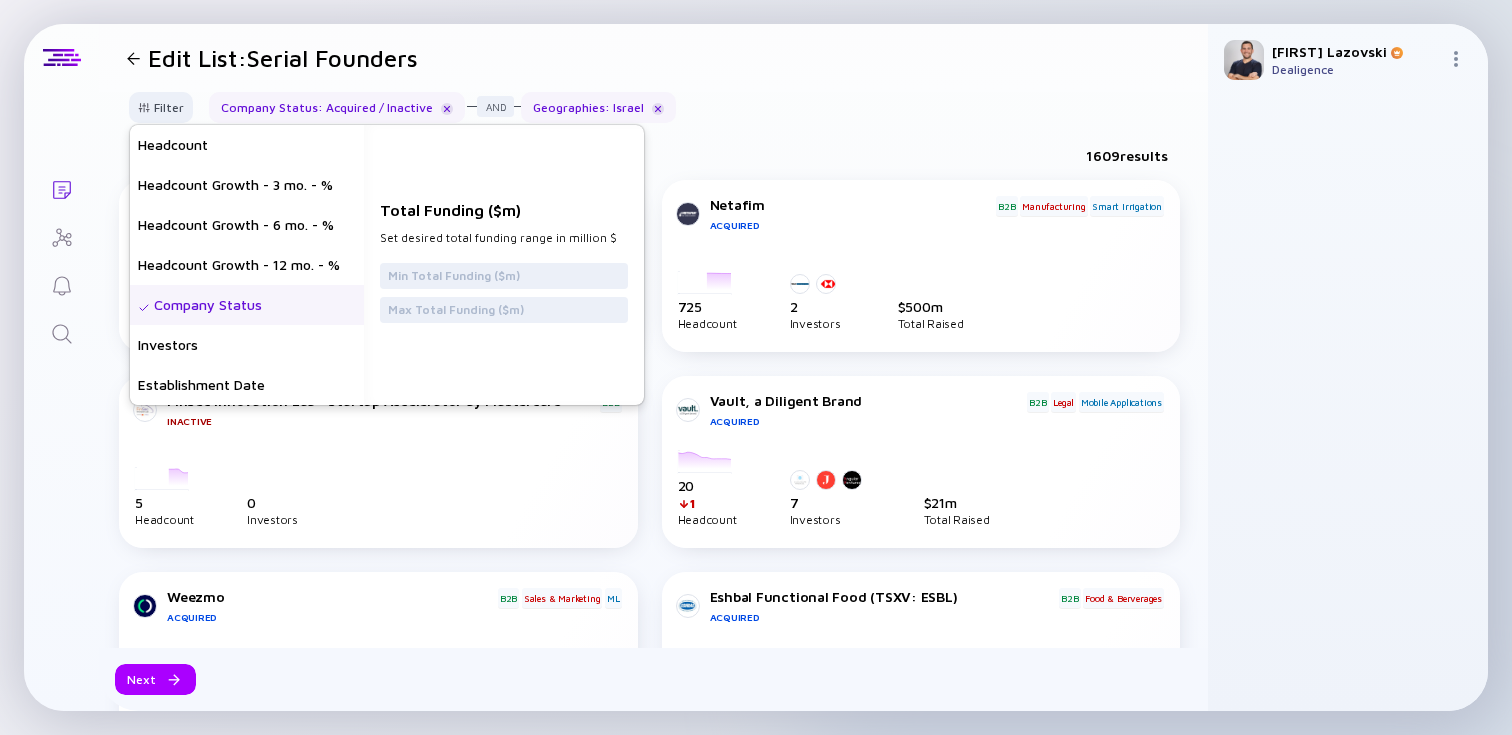click on "Company Status" at bounding box center [247, 305] 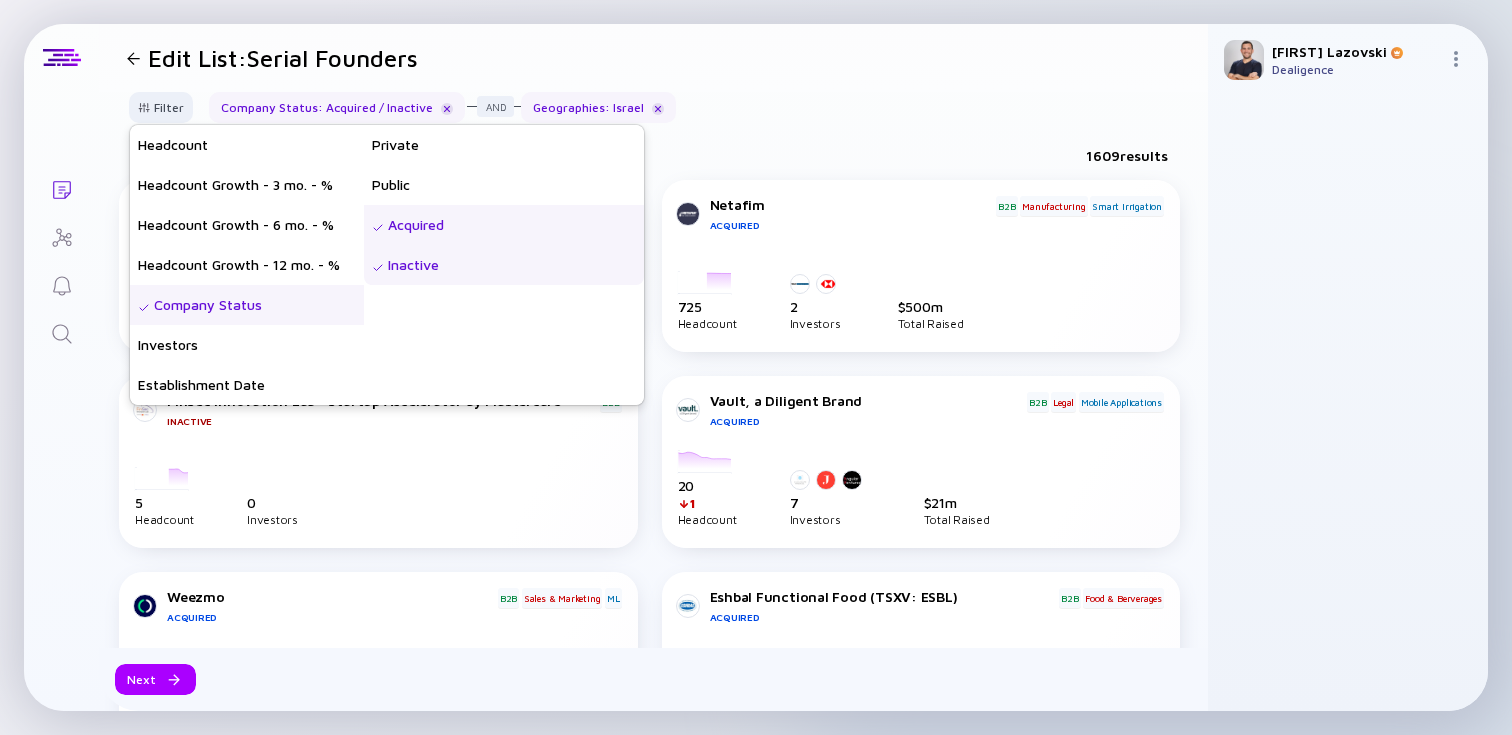 click on "Acquired" at bounding box center [504, 225] 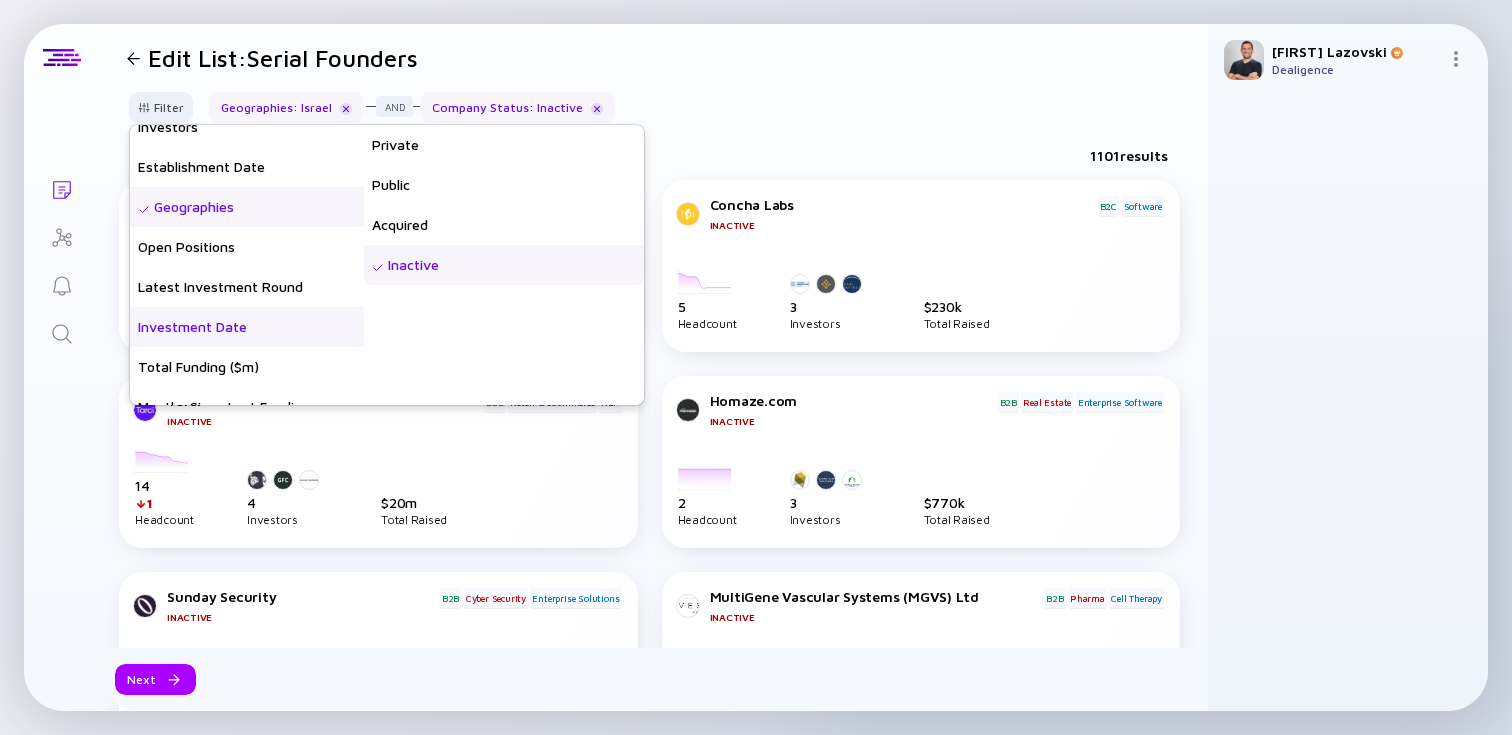 scroll, scrollTop: 224, scrollLeft: 0, axis: vertical 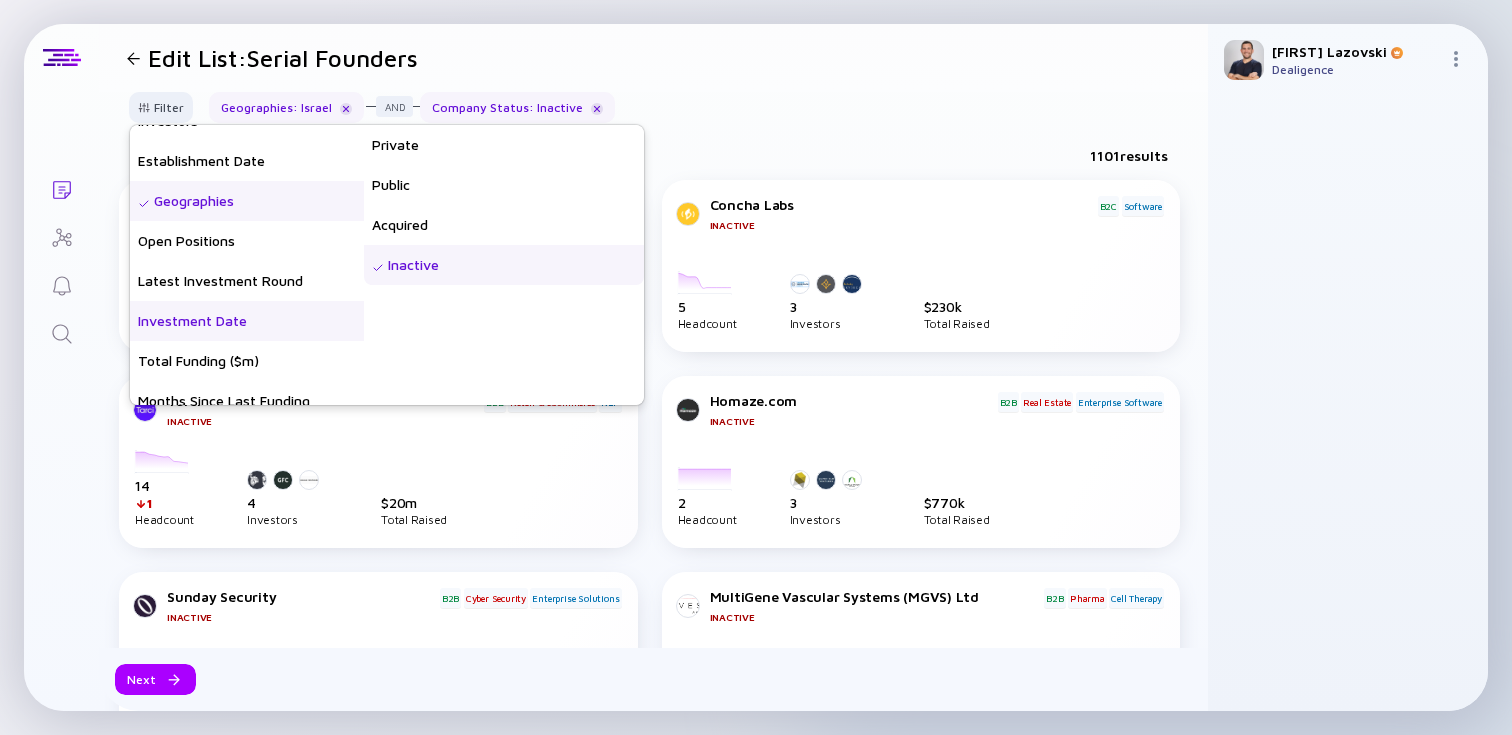 click on "Total Funding ($m)" at bounding box center [247, 361] 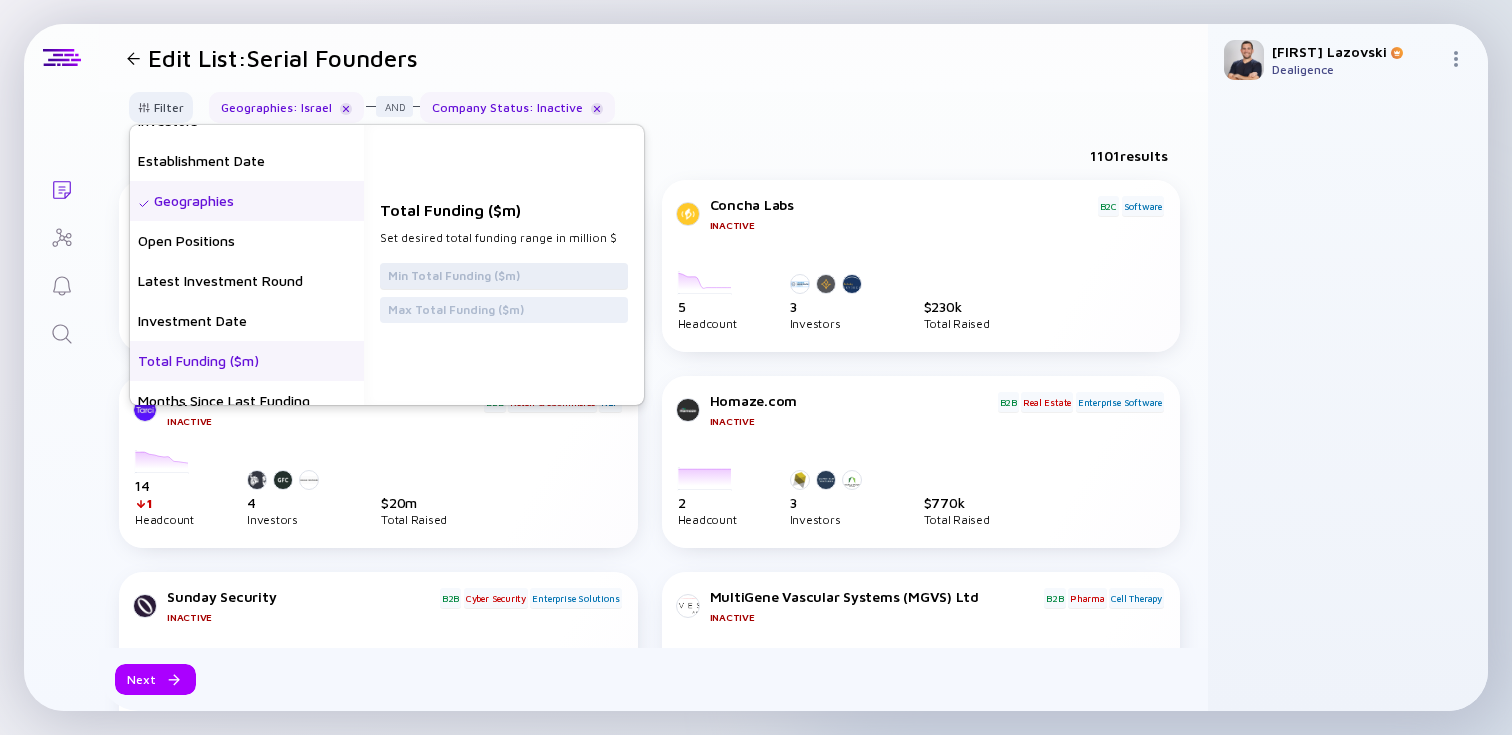click at bounding box center (504, 276) 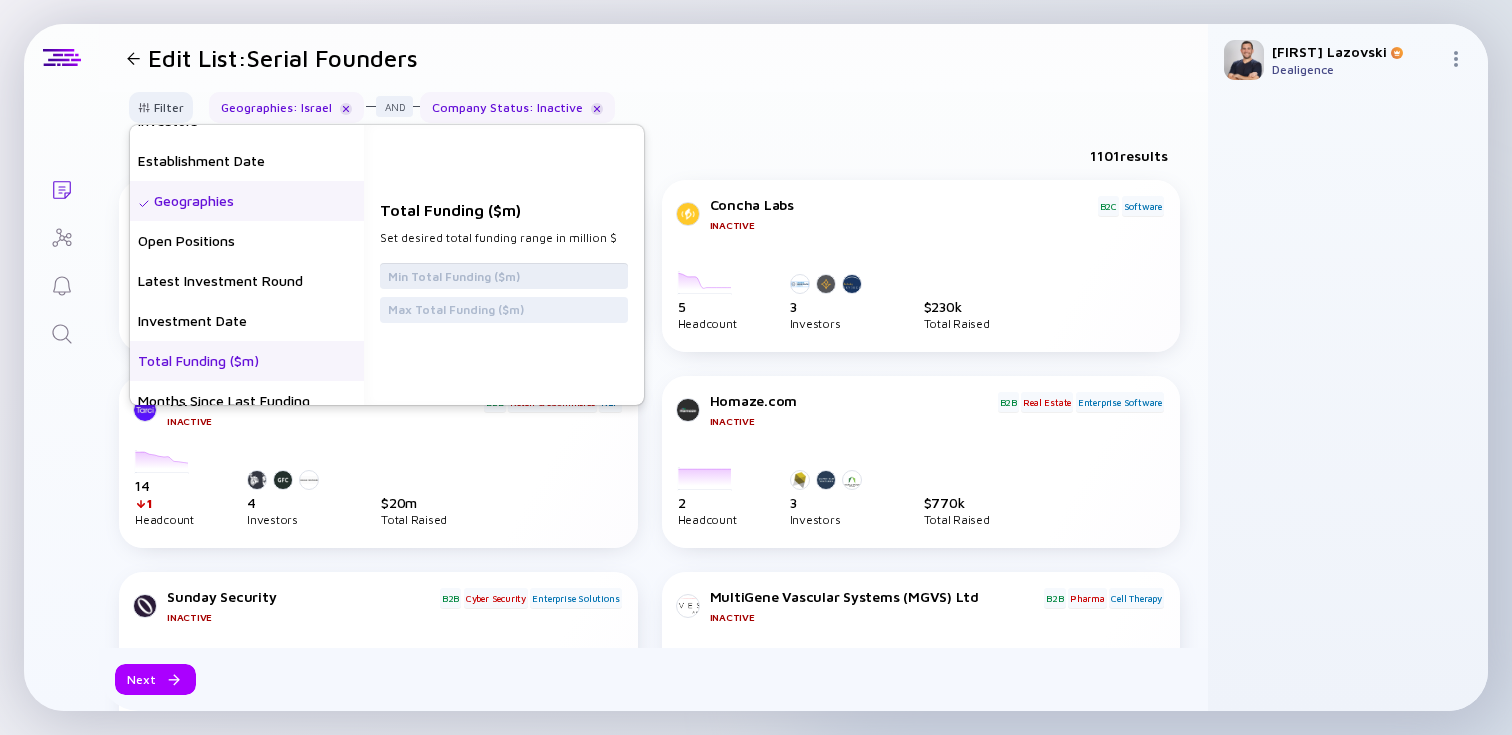click at bounding box center [504, 276] 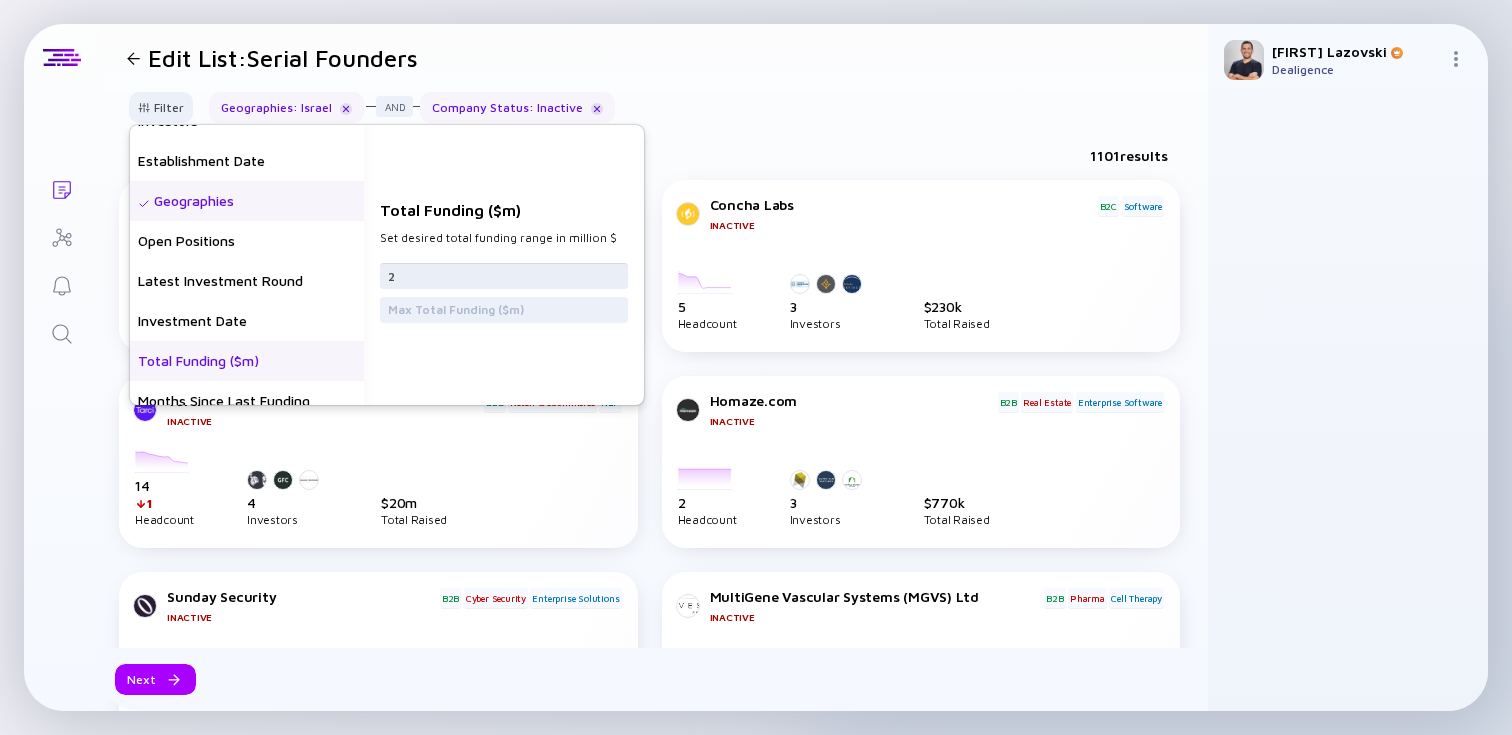 type on "20" 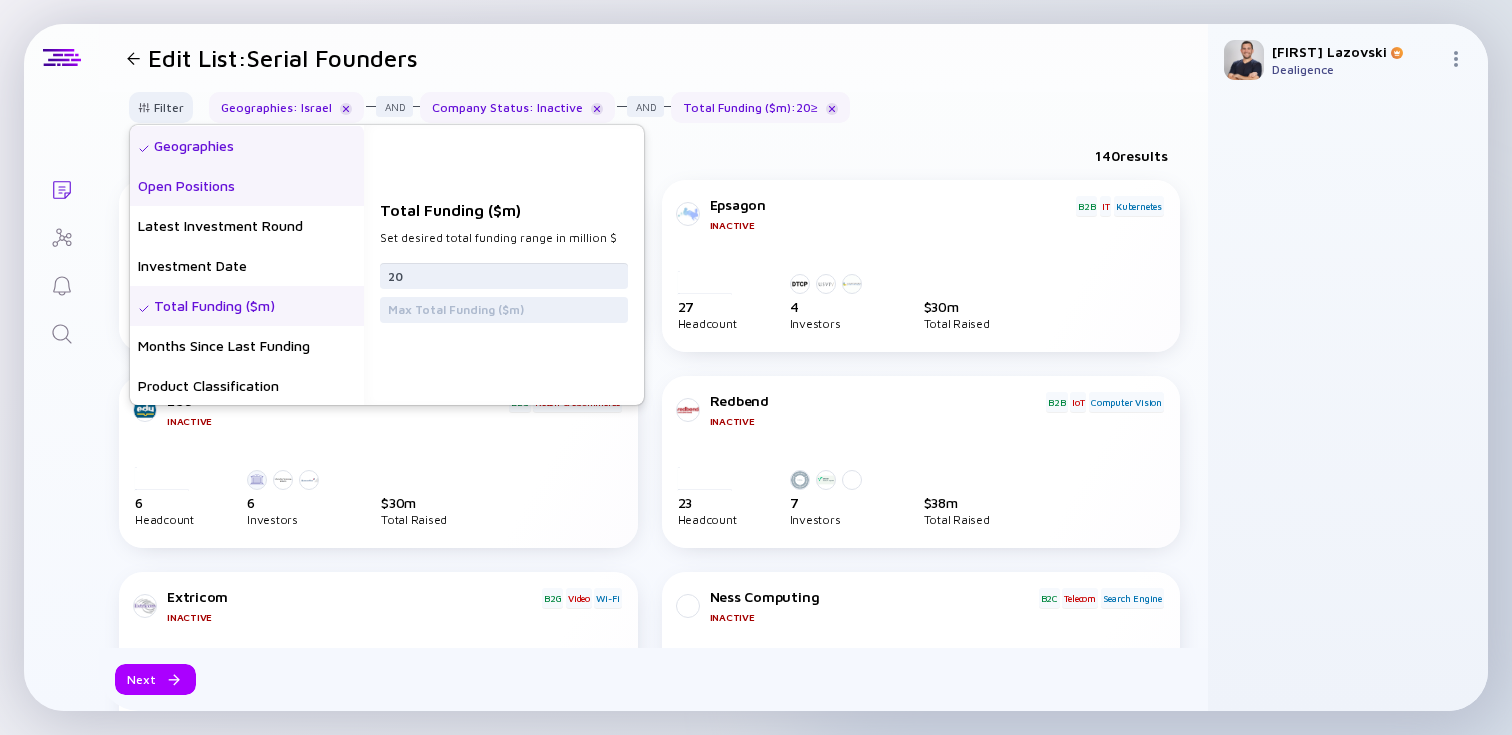 scroll, scrollTop: 292, scrollLeft: 0, axis: vertical 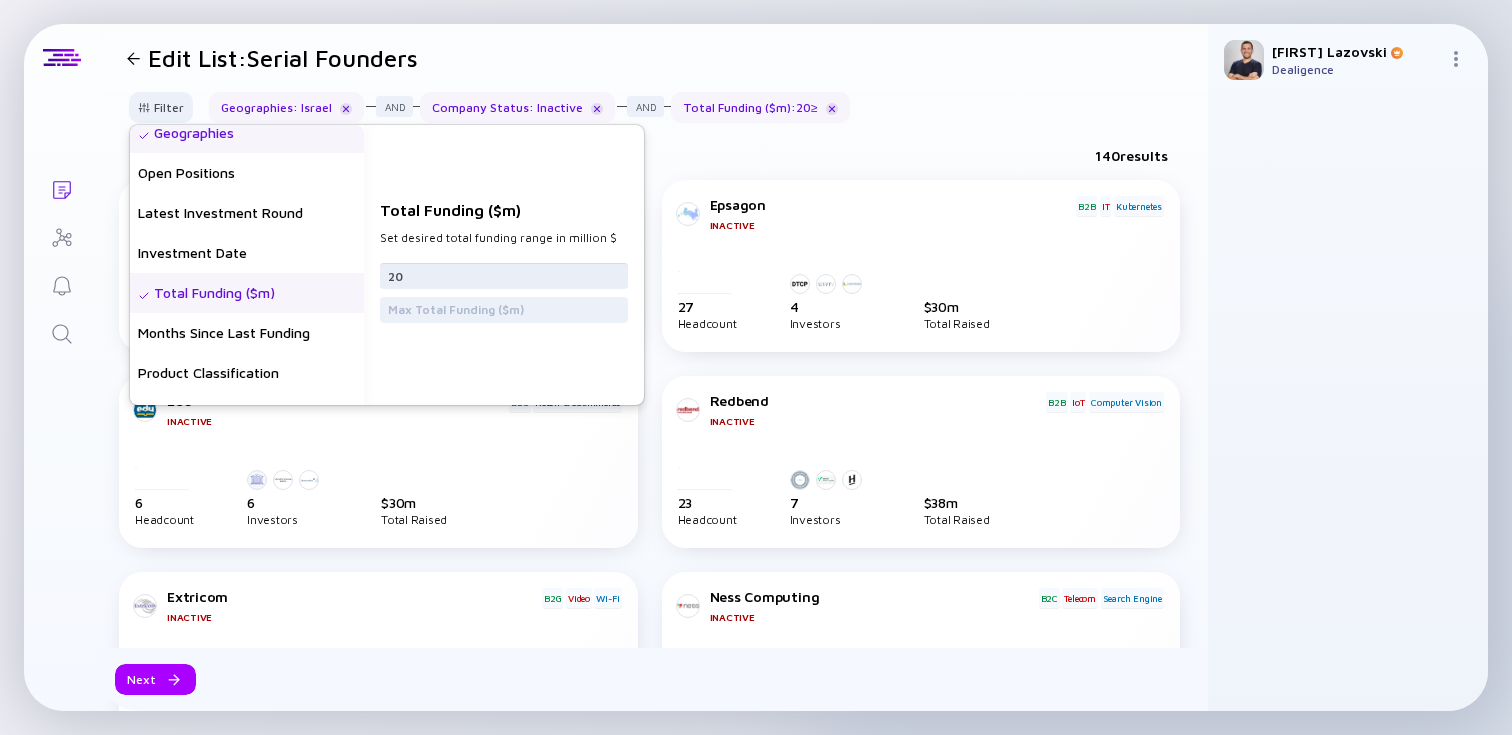 click on "20" at bounding box center [504, 276] 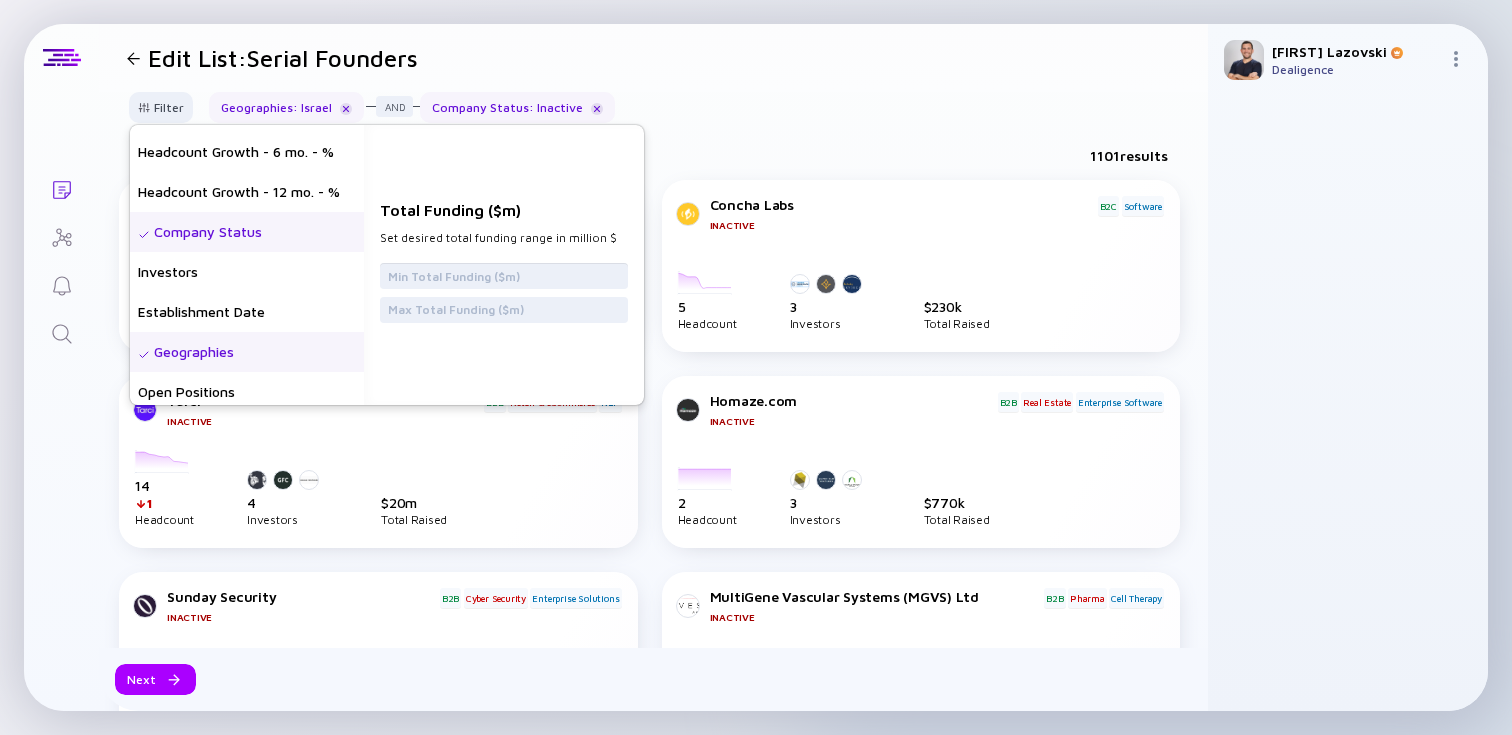scroll, scrollTop: 0, scrollLeft: 0, axis: both 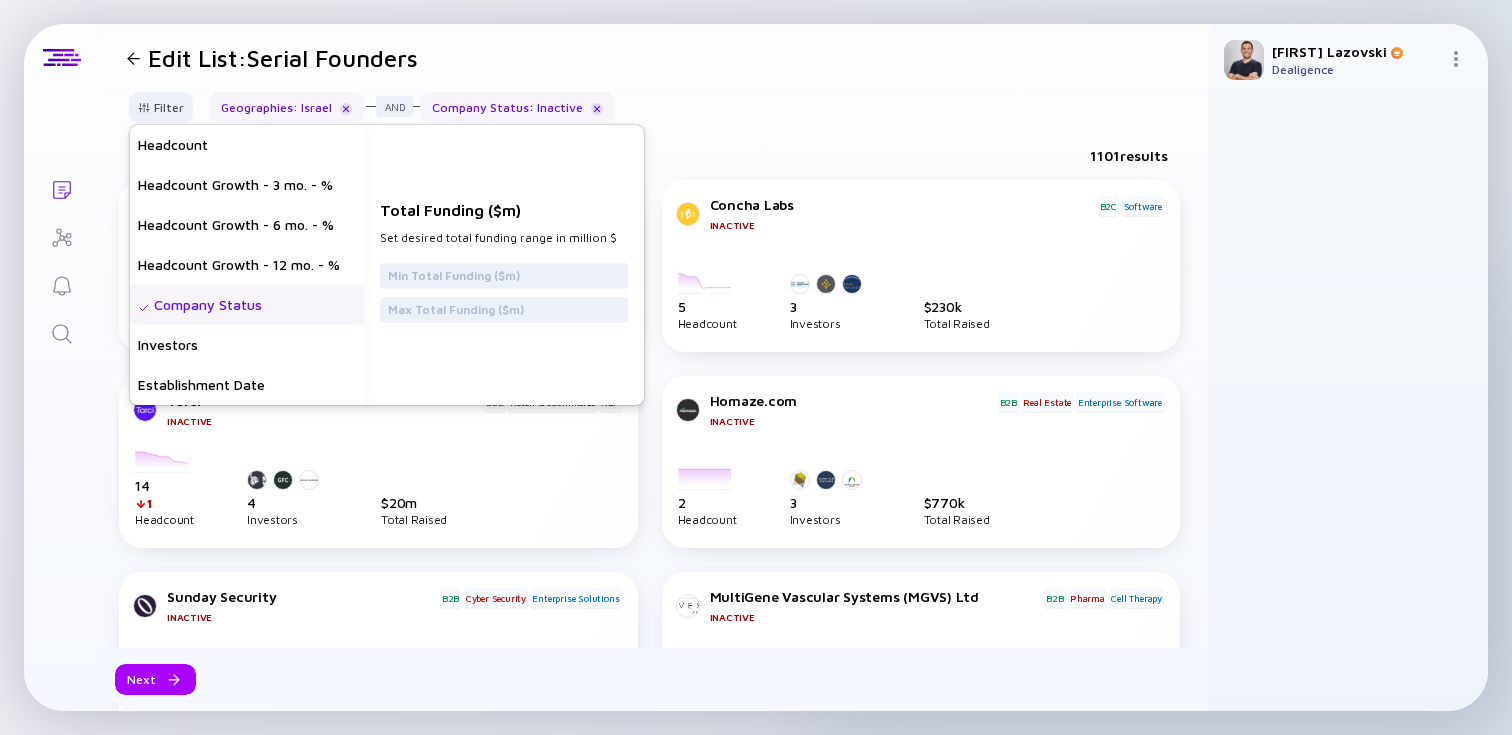 click on "Company Status" at bounding box center (247, 305) 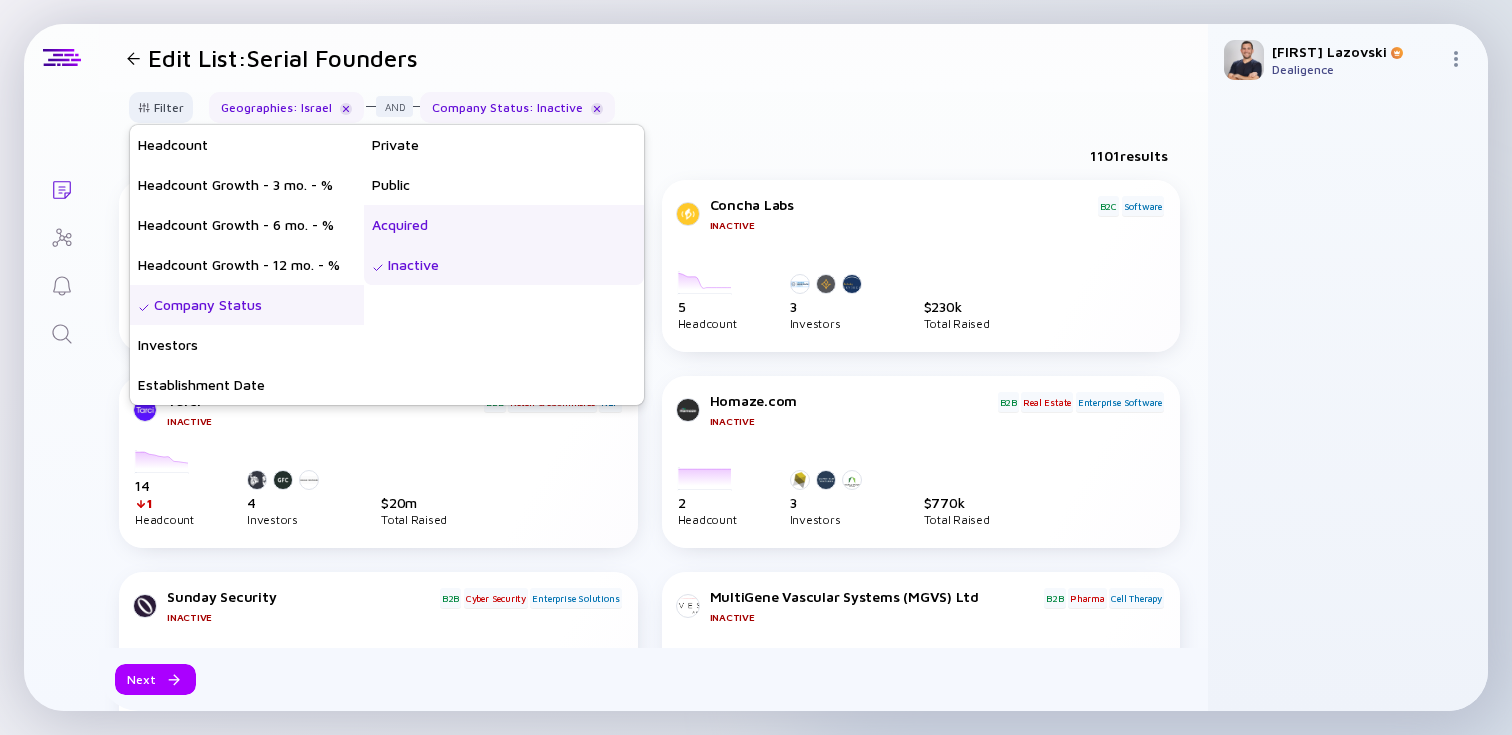 click on "Acquired" at bounding box center (504, 225) 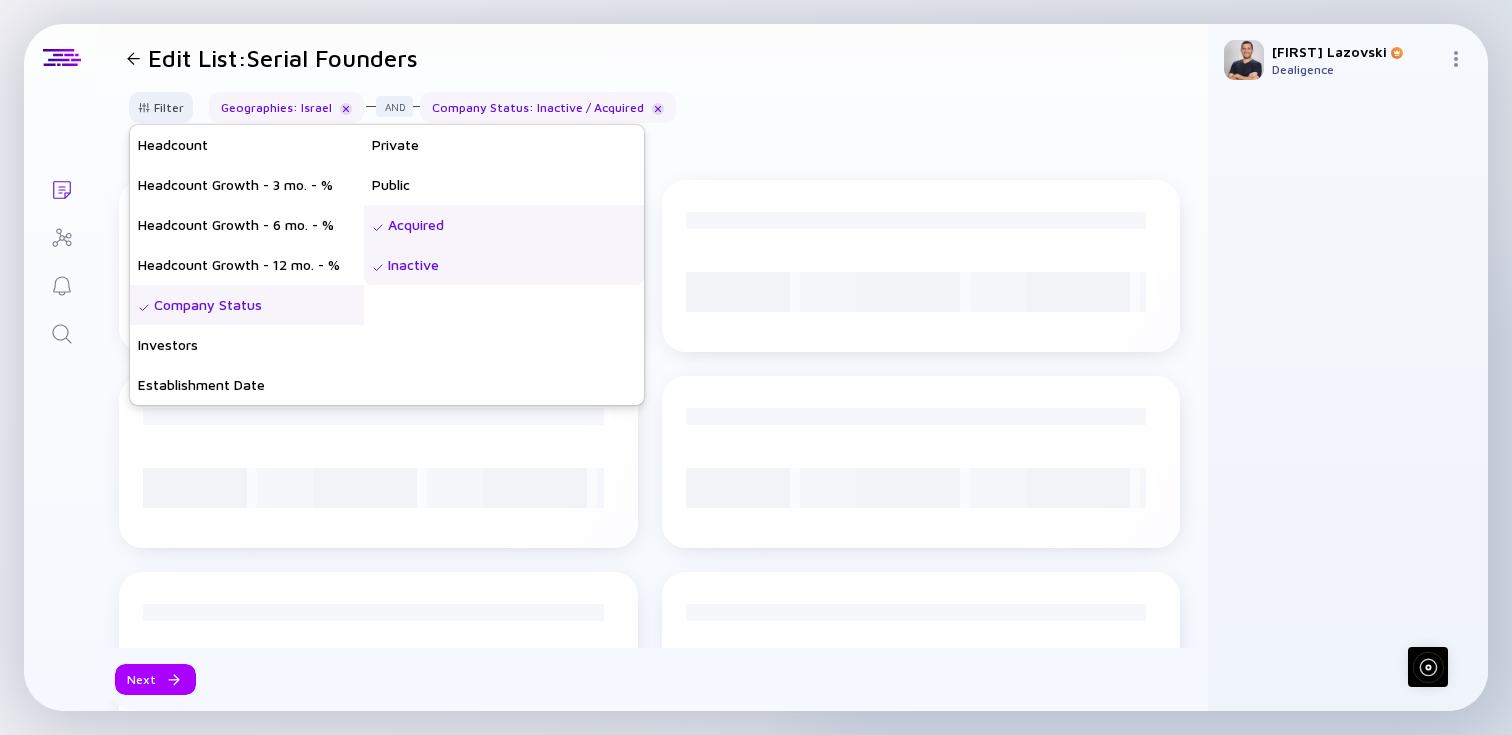 click on "Inactive" at bounding box center (504, 265) 